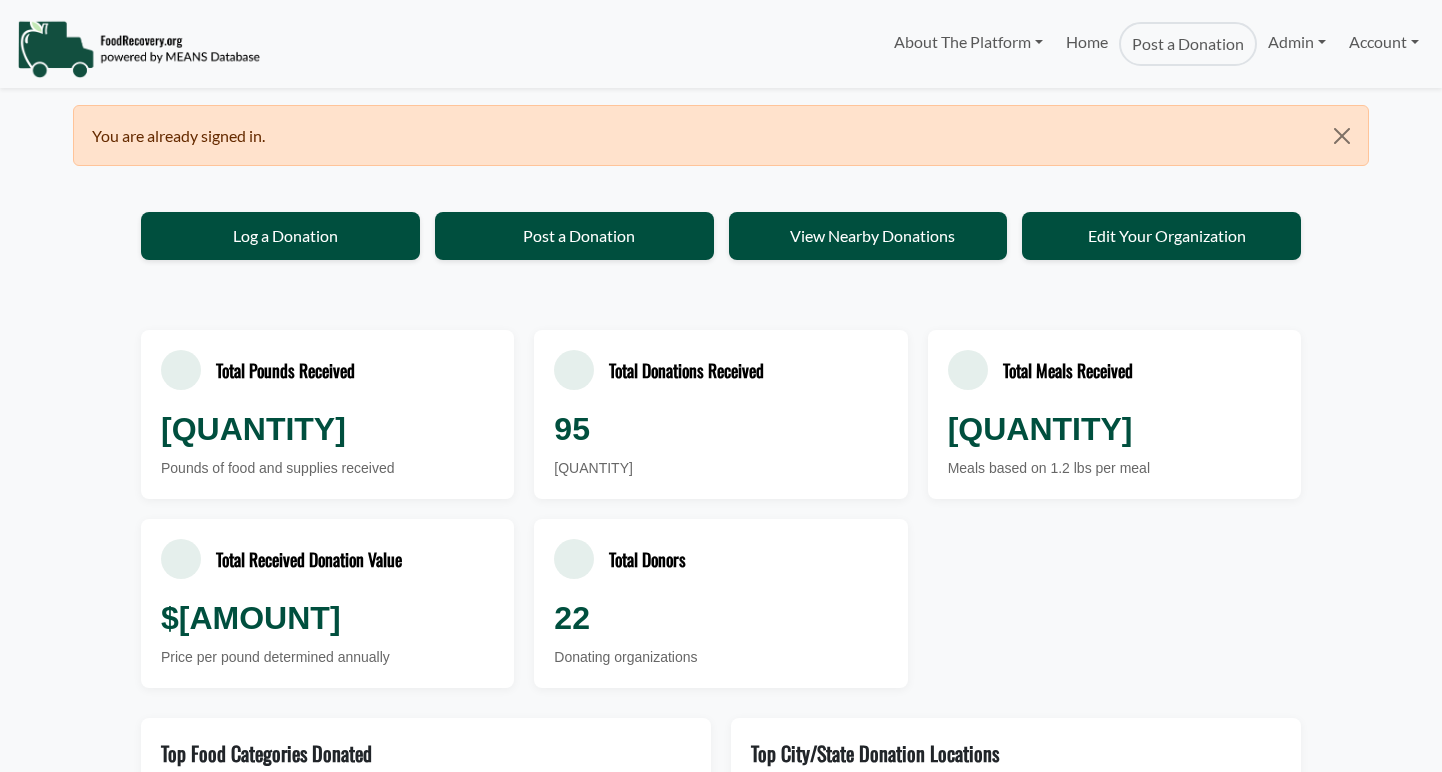 scroll, scrollTop: 0, scrollLeft: 0, axis: both 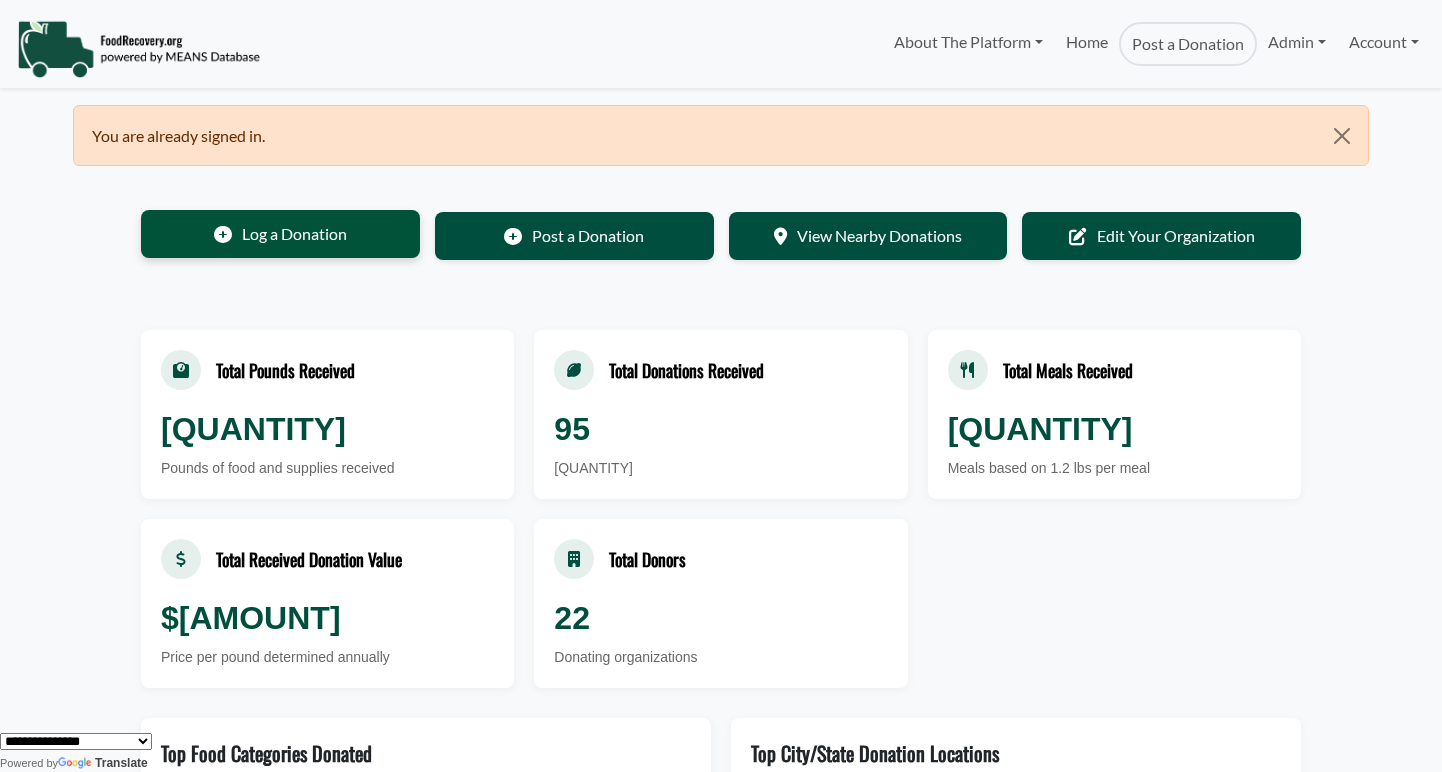 click on "Log a Donation" at bounding box center (280, 234) 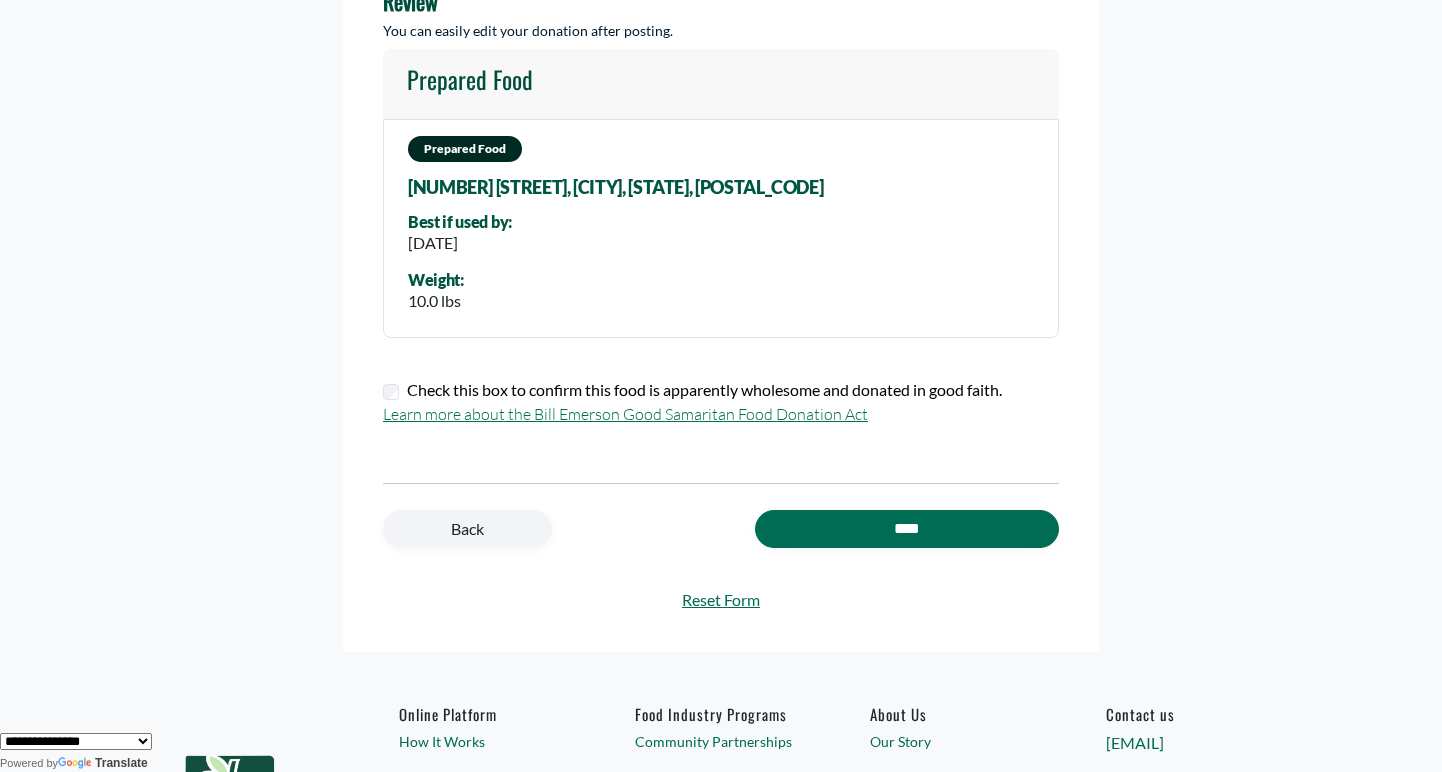scroll, scrollTop: 347, scrollLeft: 0, axis: vertical 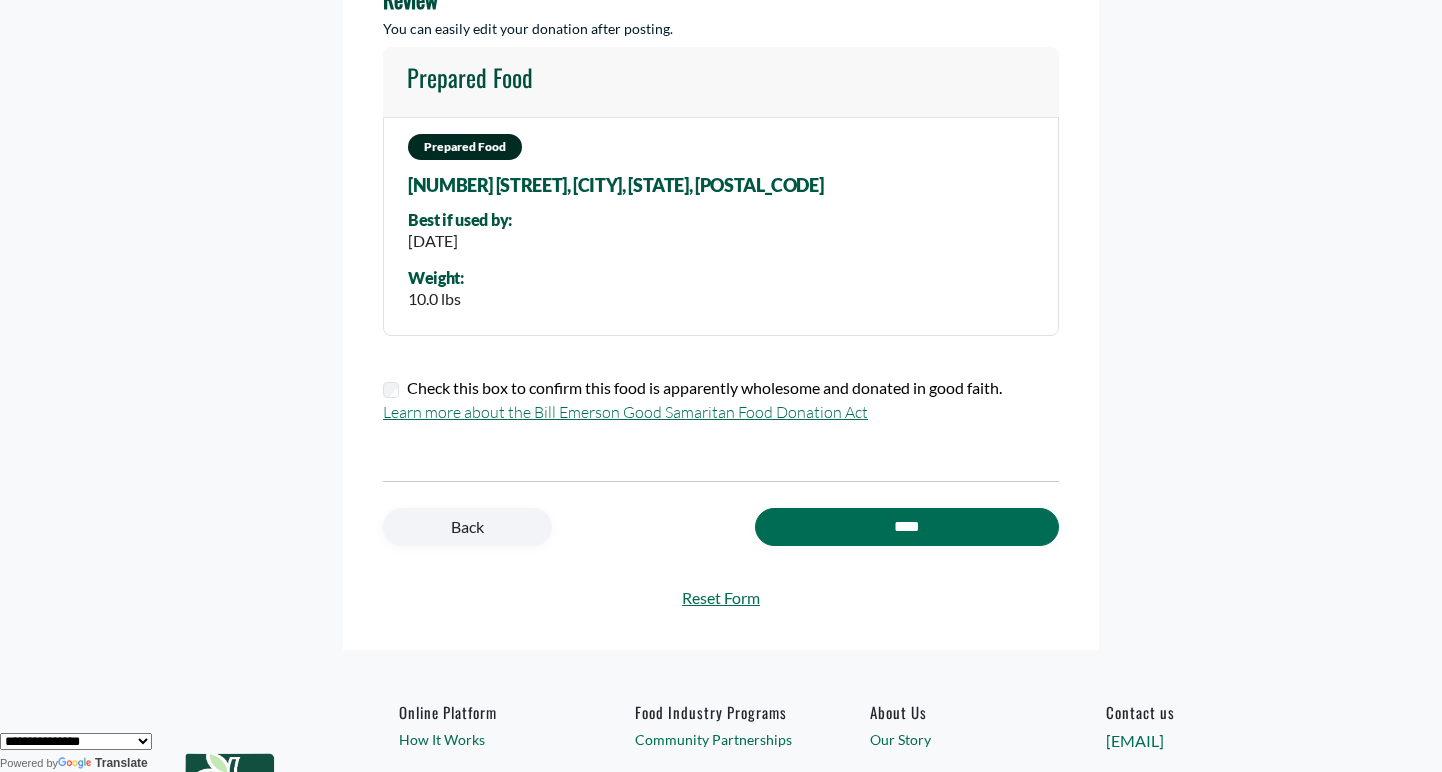 click on "Back" at bounding box center (467, 527) 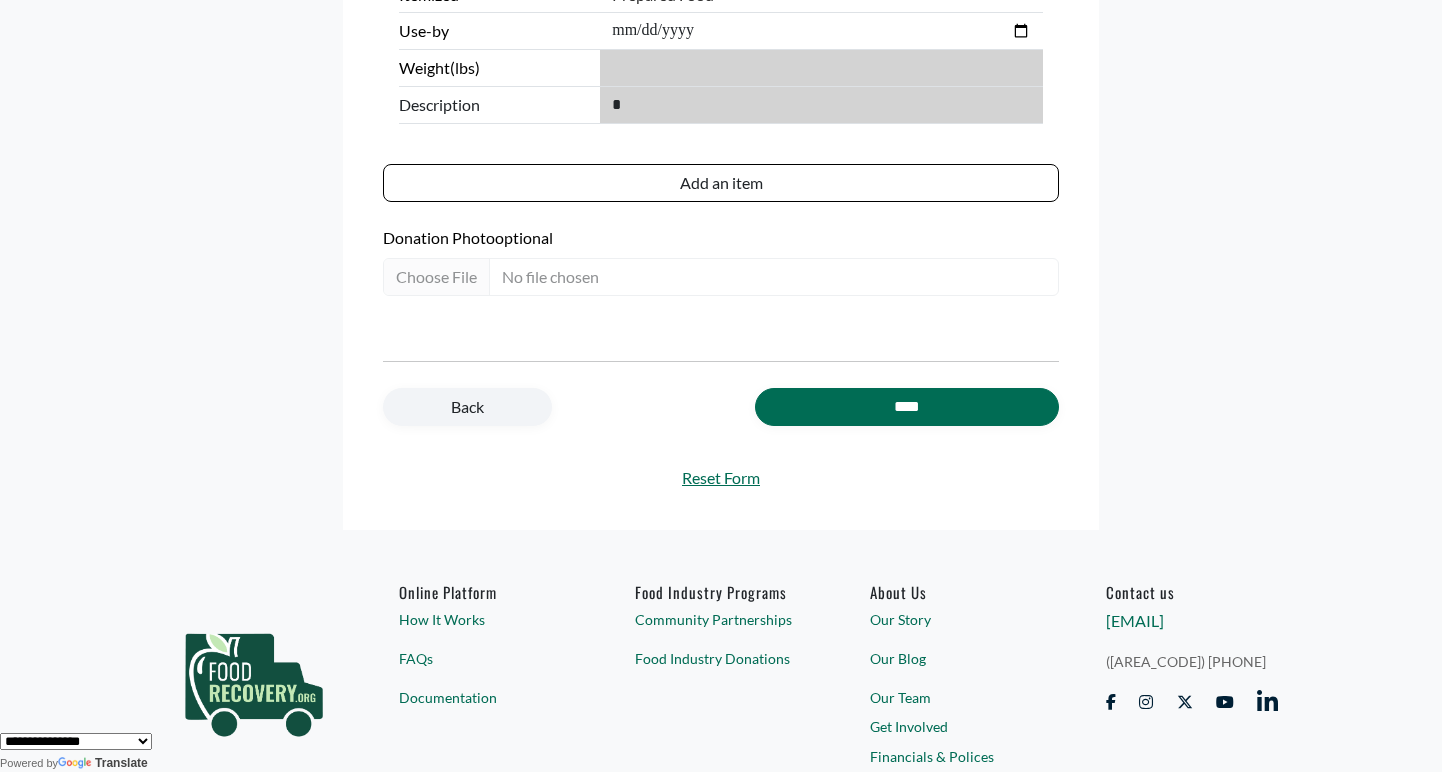 scroll, scrollTop: 755, scrollLeft: 0, axis: vertical 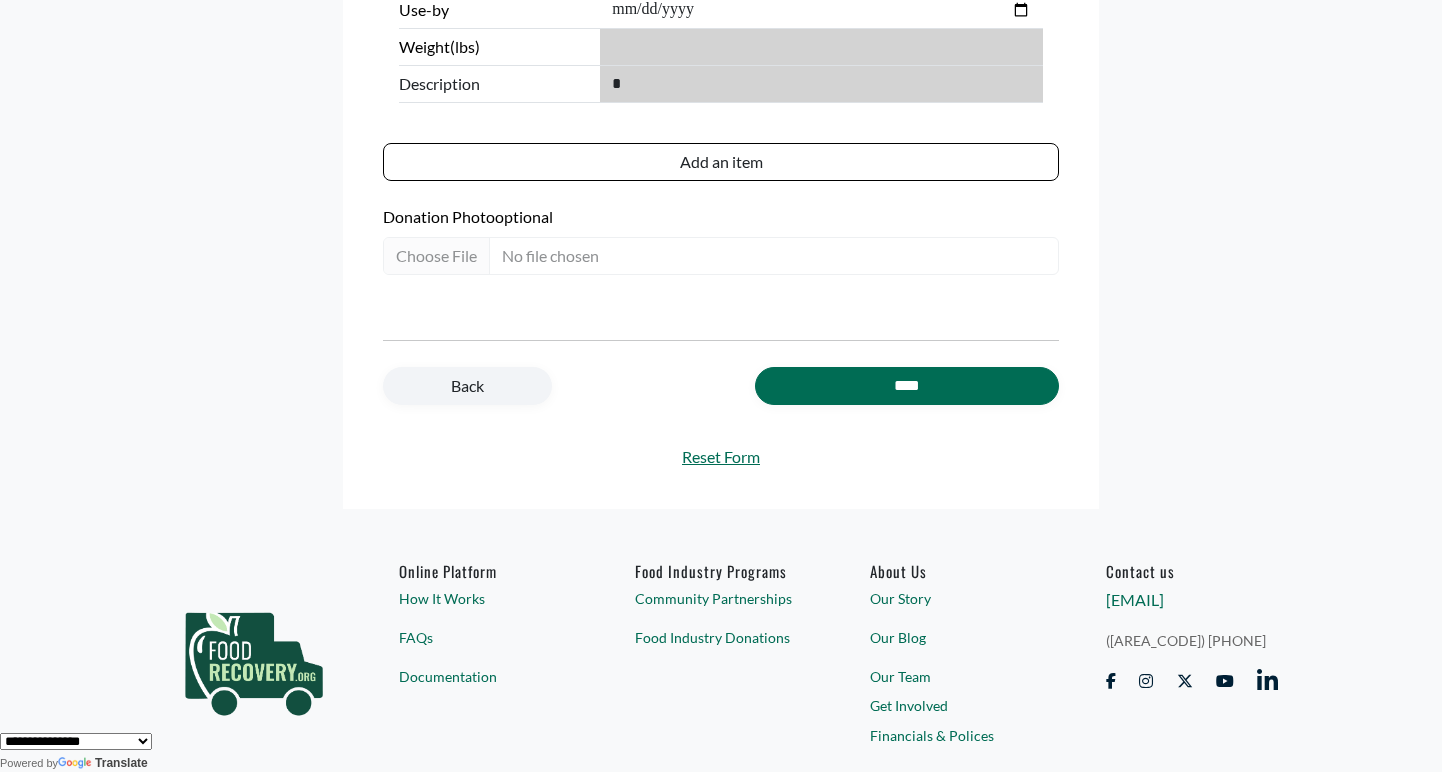 click on "Back" at bounding box center [467, 386] 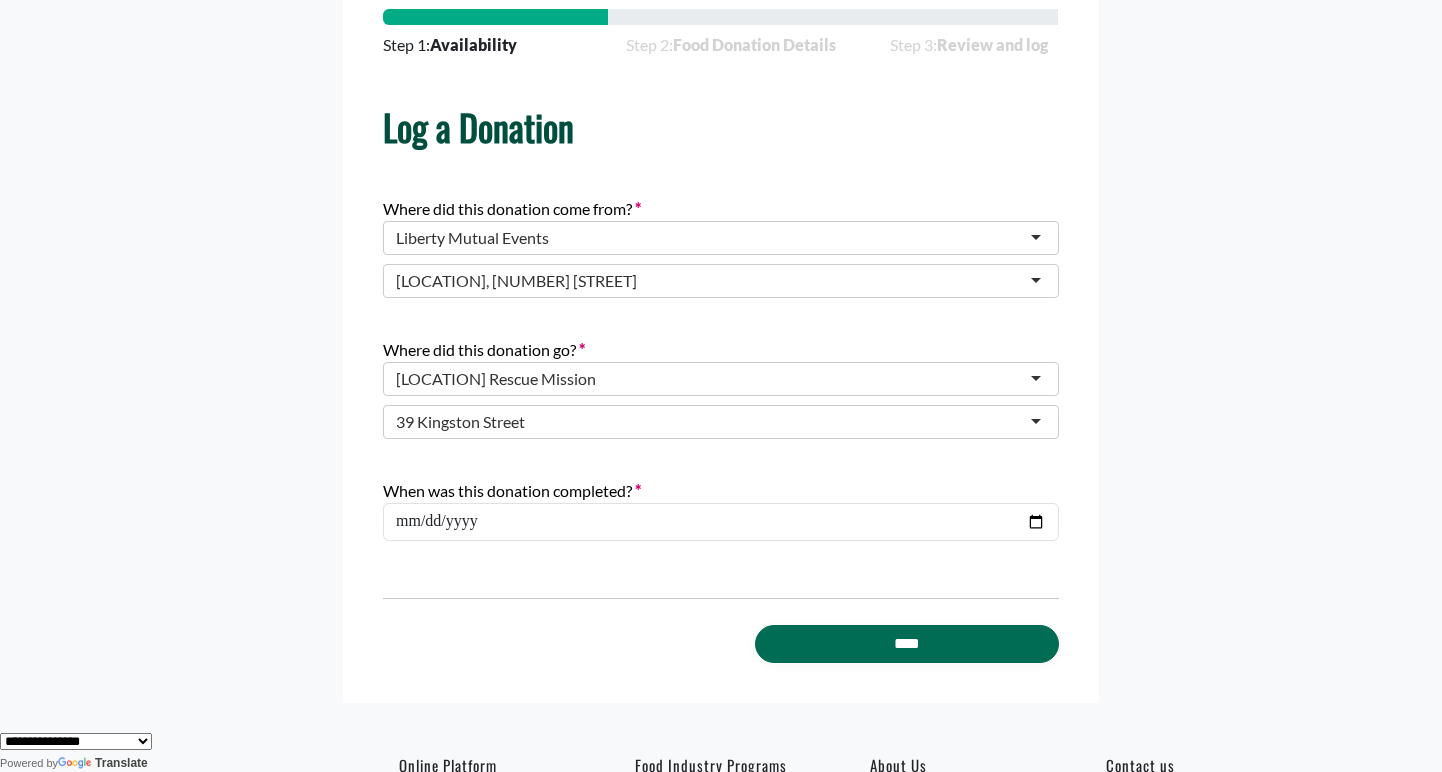 scroll, scrollTop: 134, scrollLeft: 0, axis: vertical 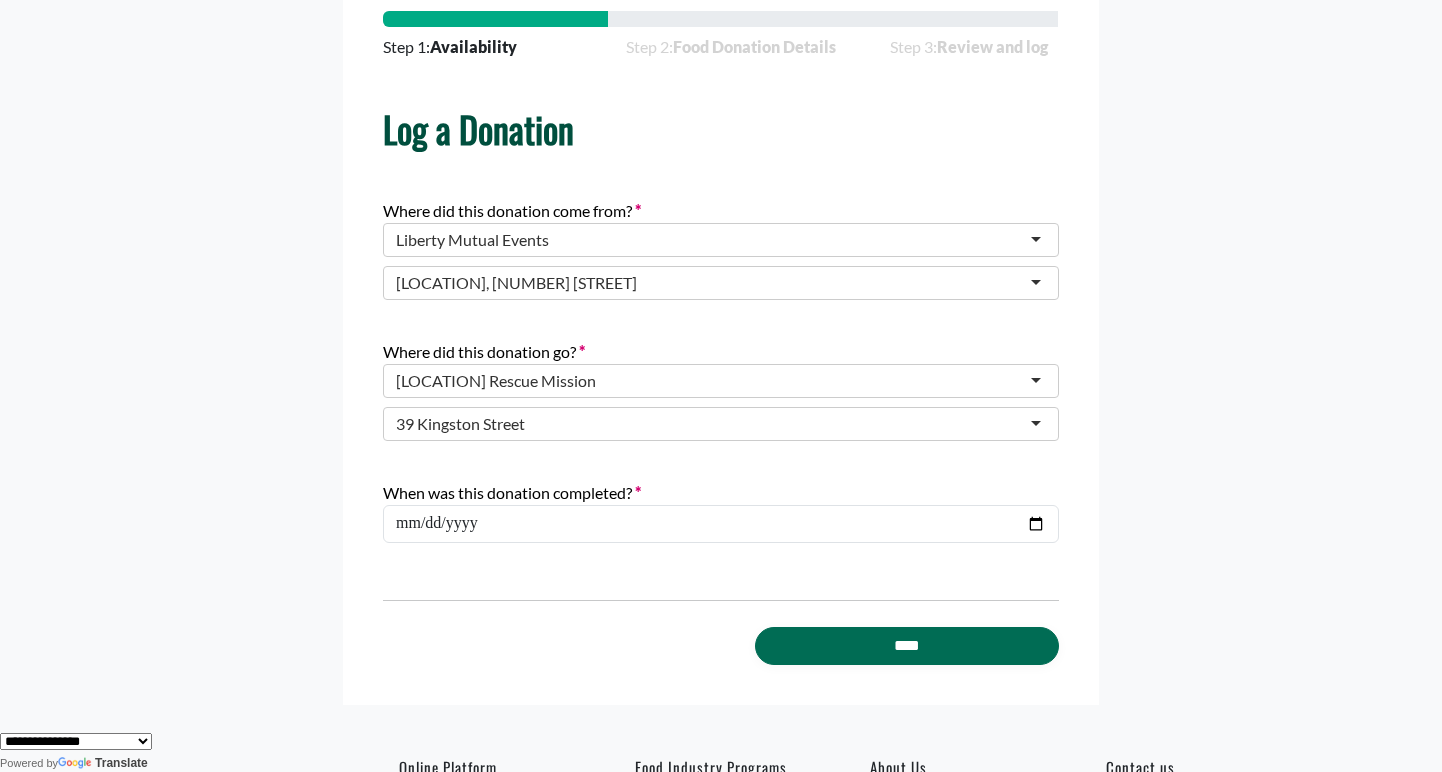 click on "Liberty Mutual Events" at bounding box center (472, 240) 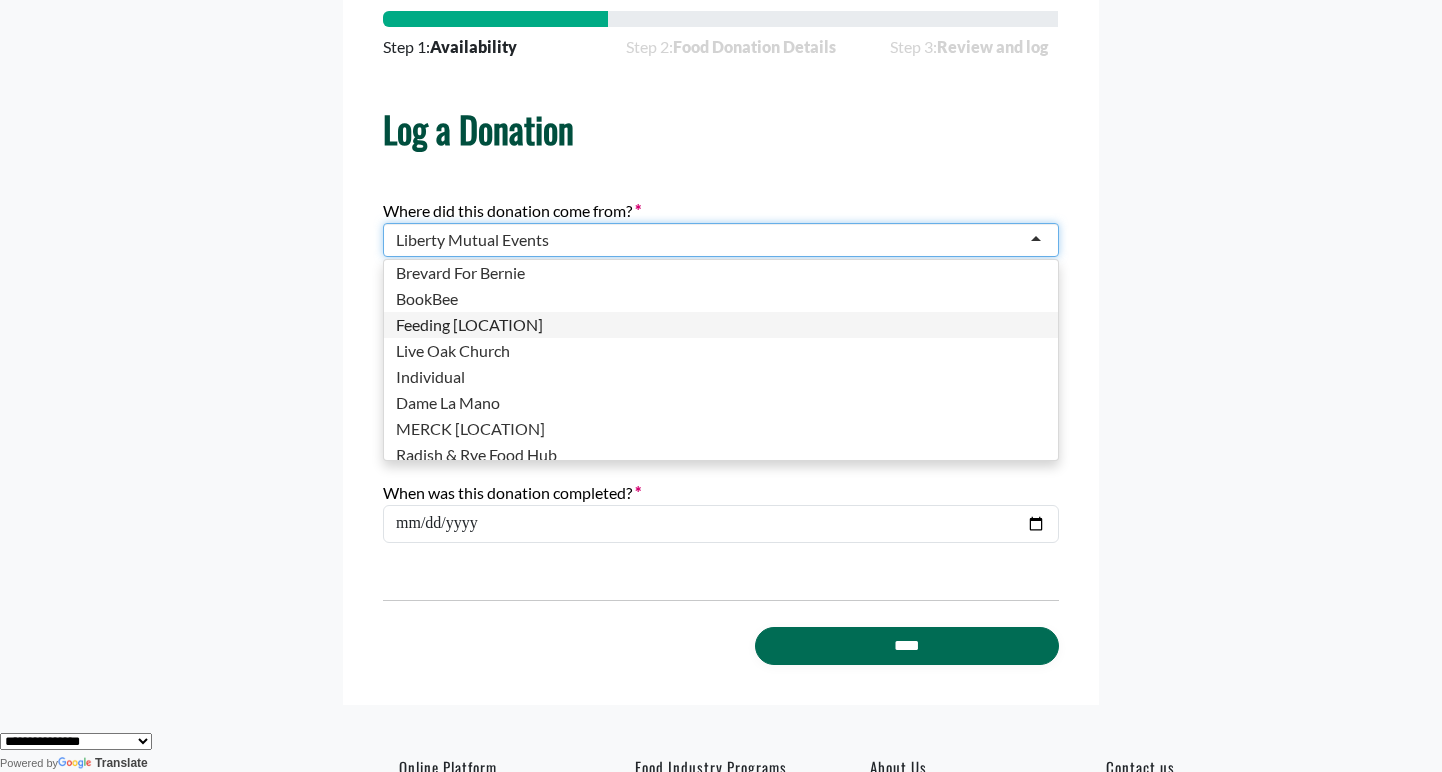 scroll, scrollTop: 236, scrollLeft: 0, axis: vertical 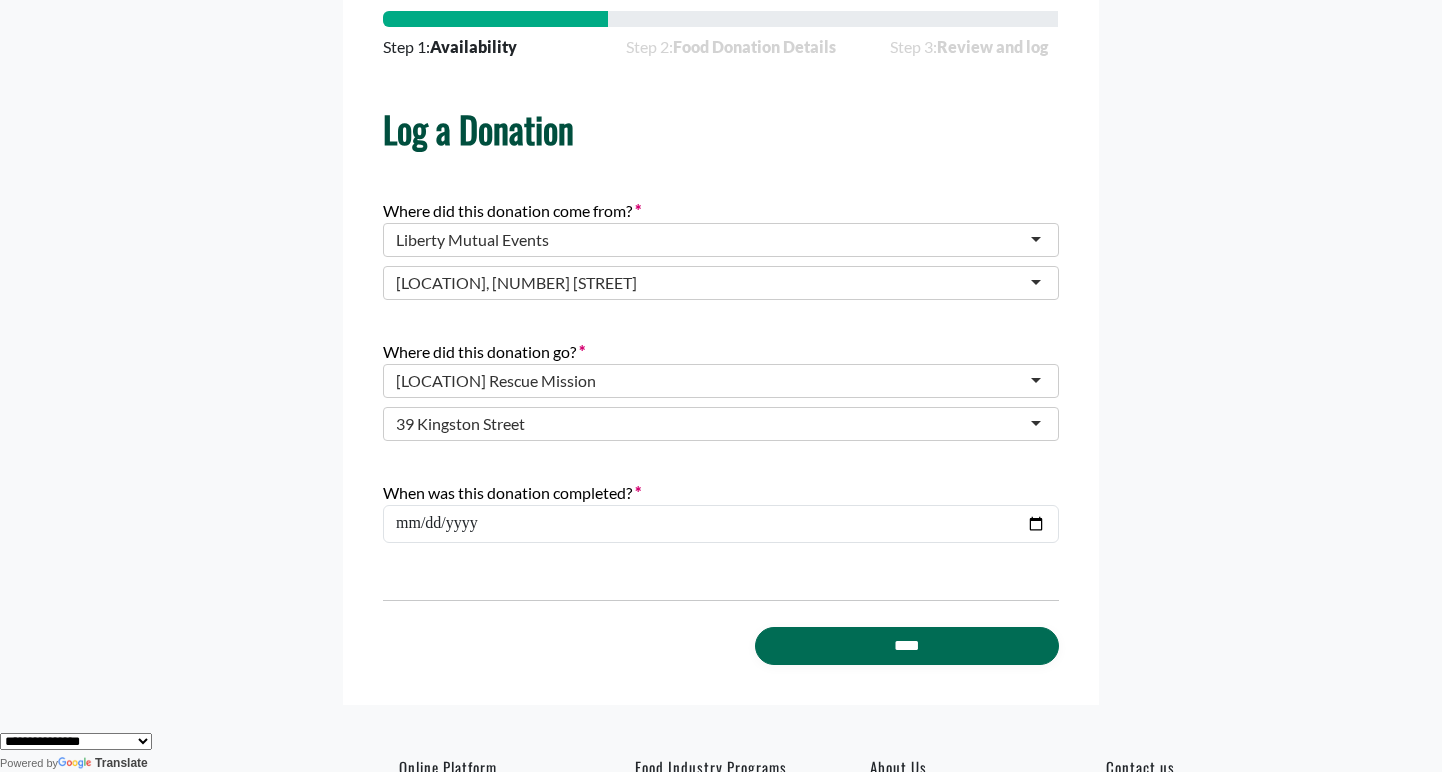 click on "Step 1:  Availability
Step 2:  Food Donation Details
Step 3:  Review and log
Log a Donation
Availability
Donations can be claimed anytime after they're posted.
Where did this donation come from?" at bounding box center (721, 338) 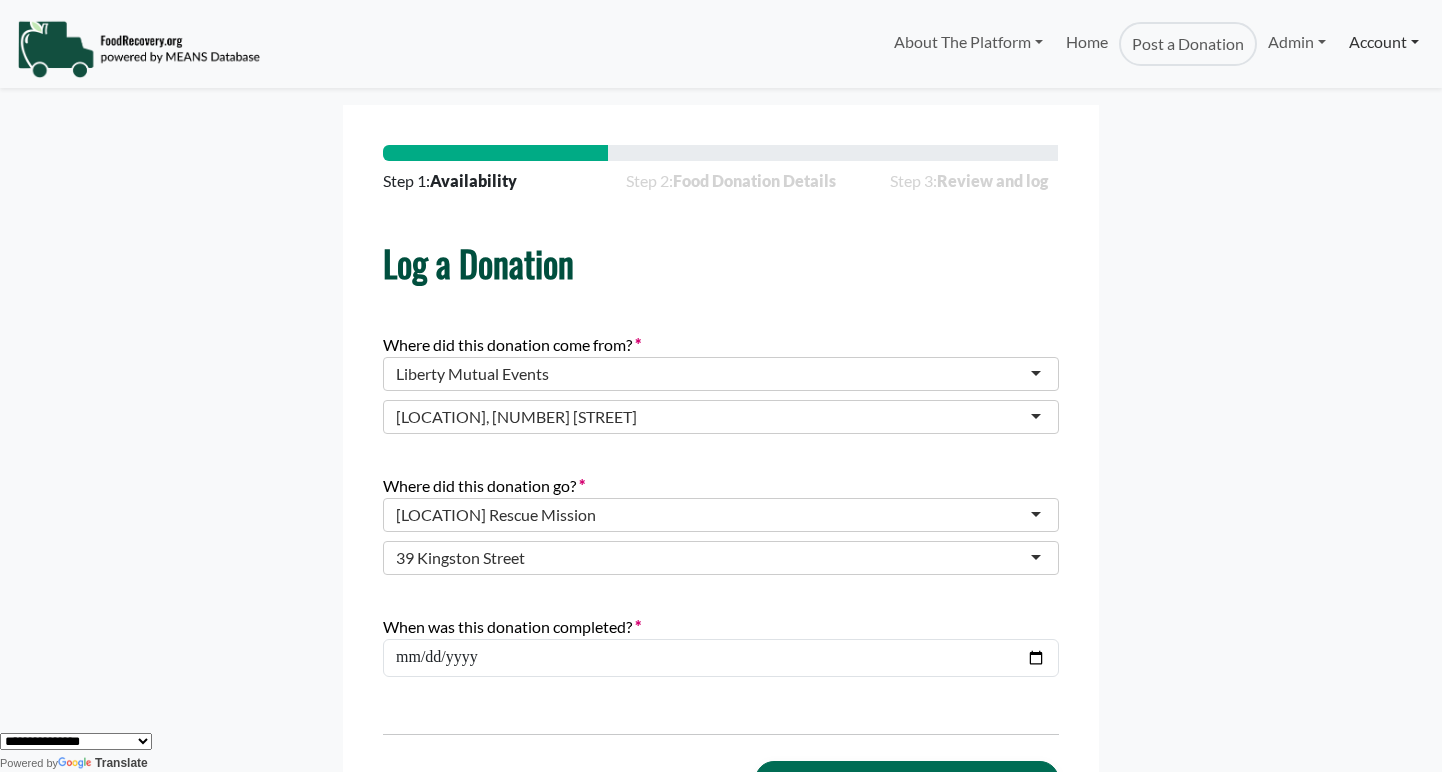 click on "Account" at bounding box center (1384, 42) 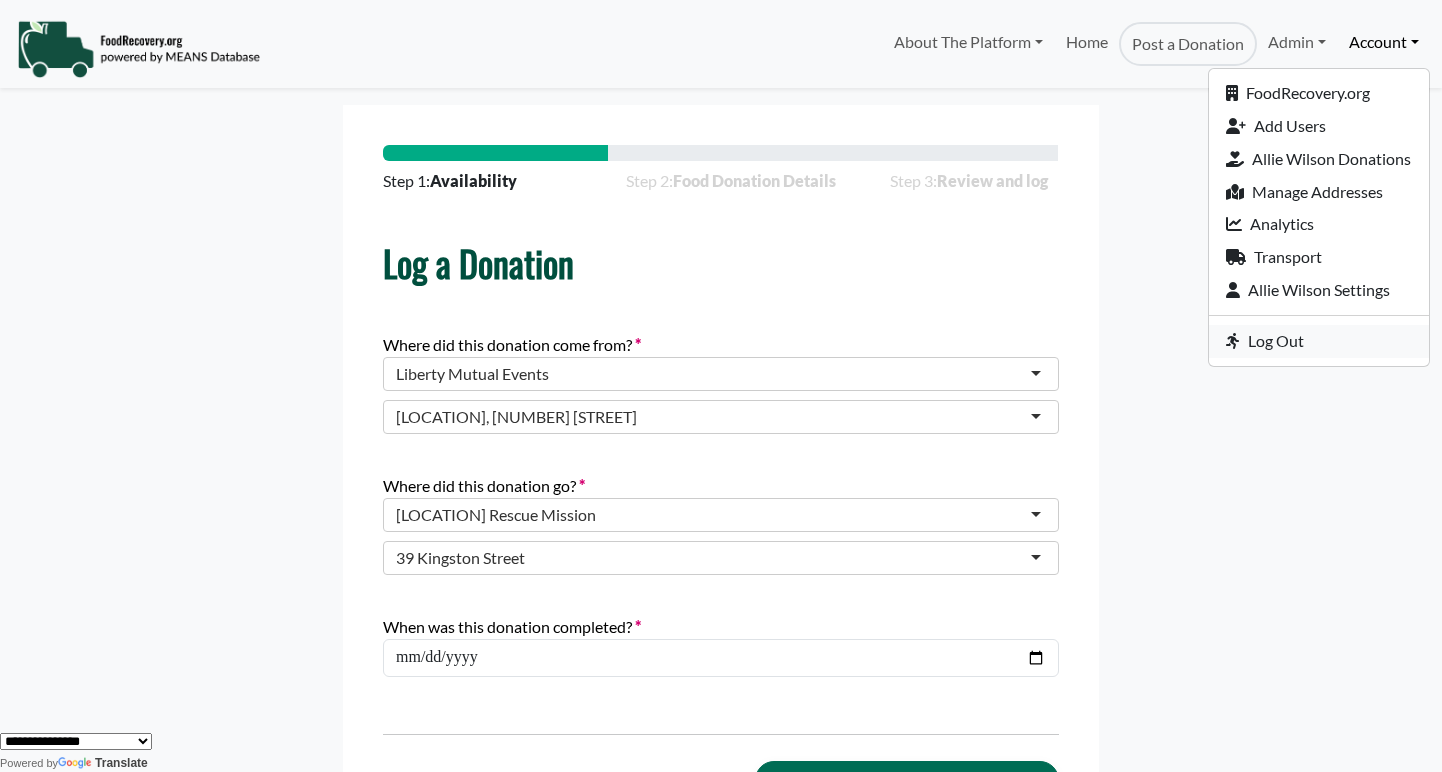 click on "Log Out" at bounding box center [1319, 341] 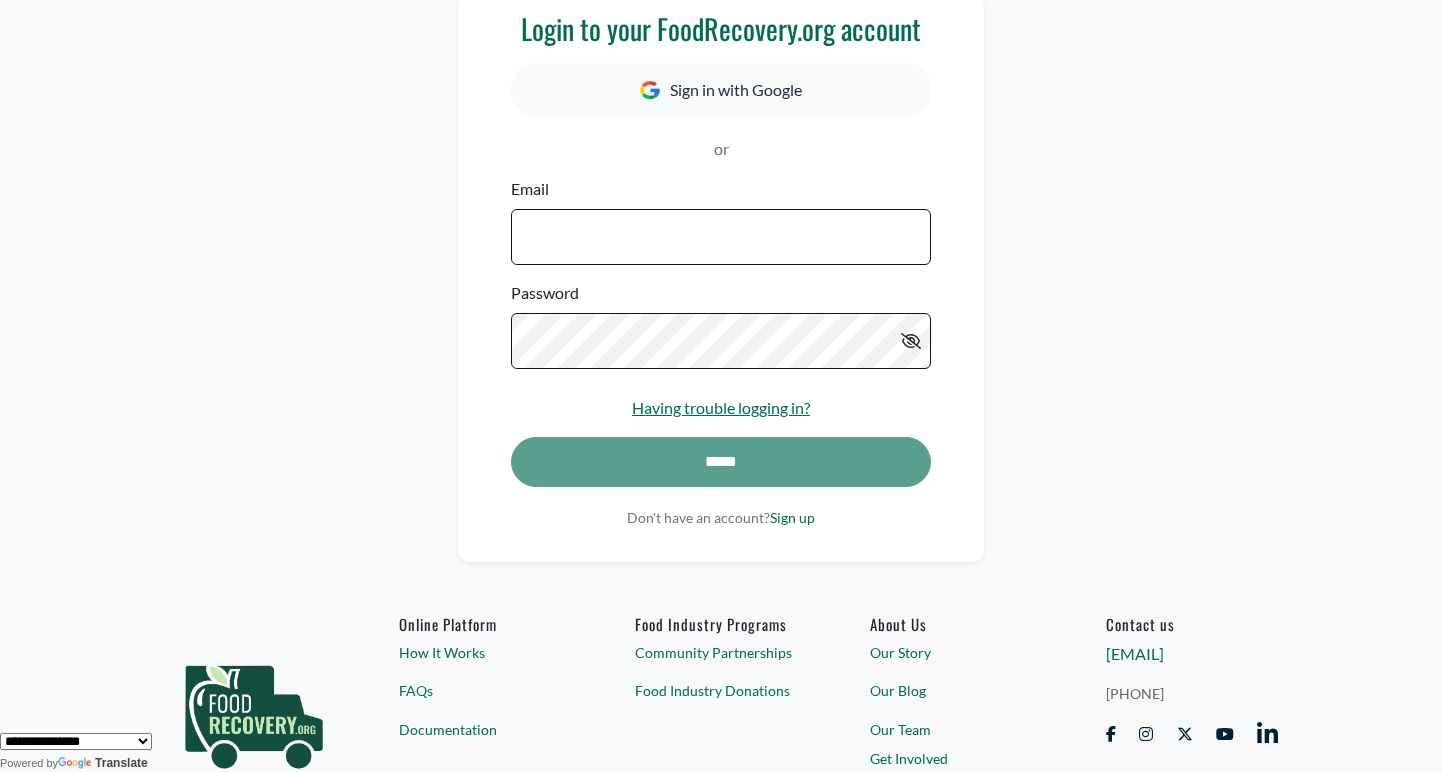 scroll, scrollTop: 270, scrollLeft: 0, axis: vertical 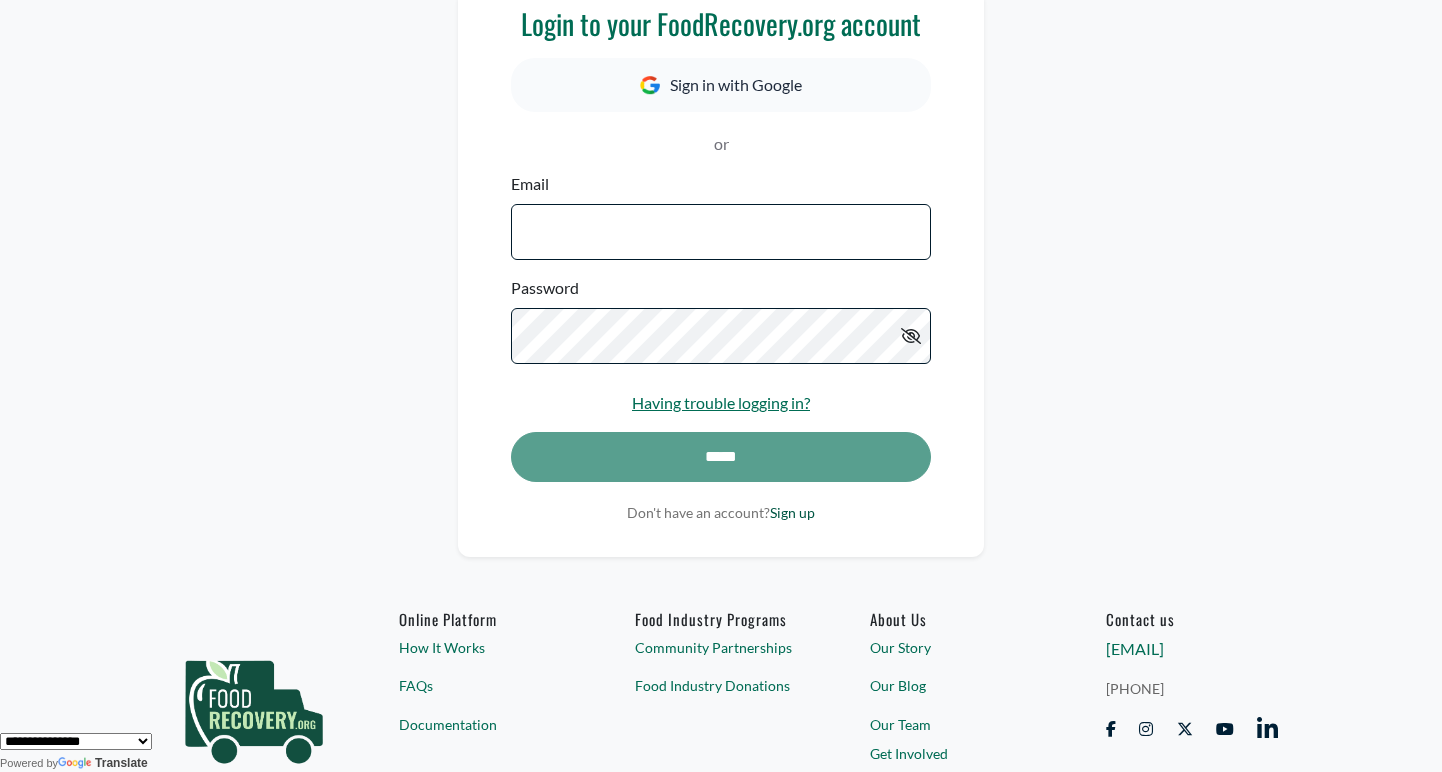 click on "Sign up" at bounding box center [792, 512] 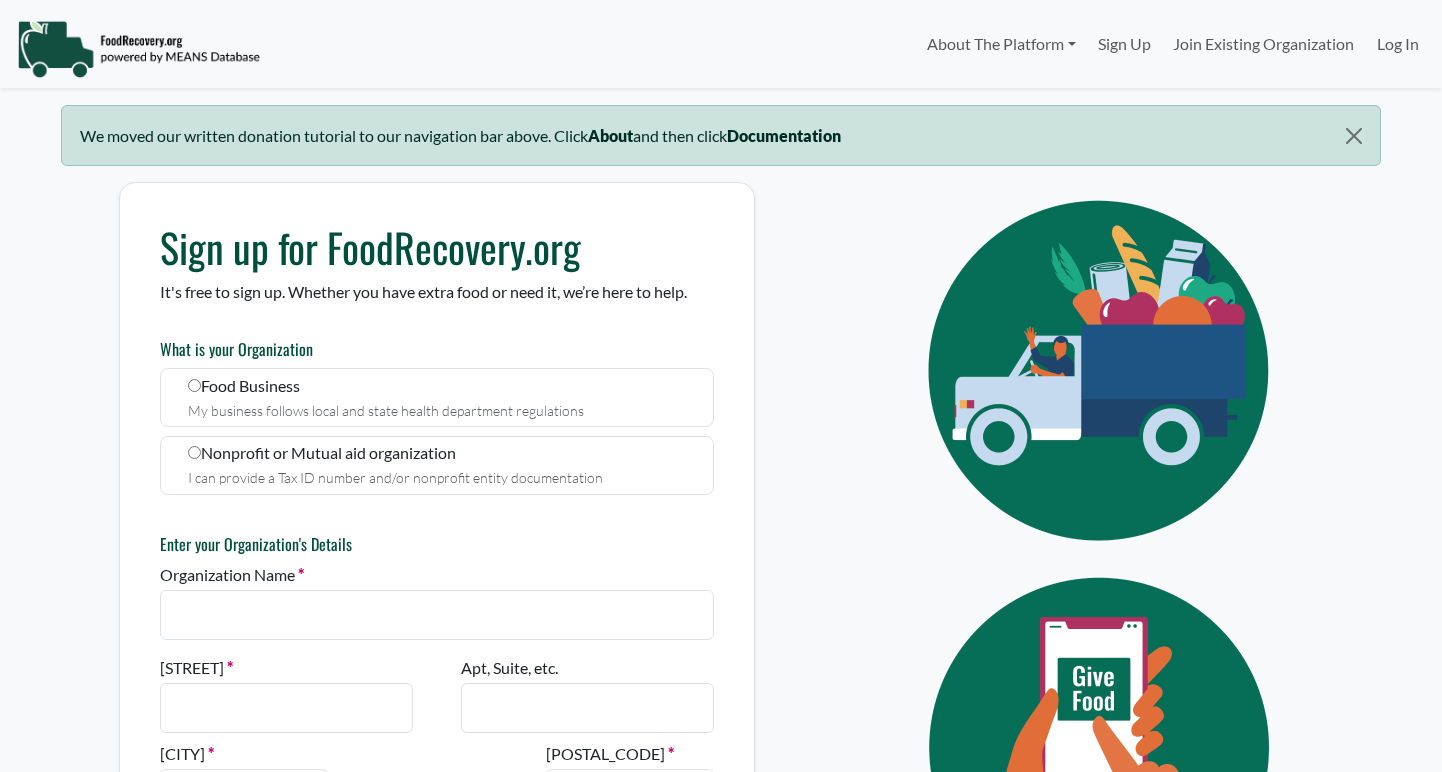 scroll, scrollTop: 0, scrollLeft: 0, axis: both 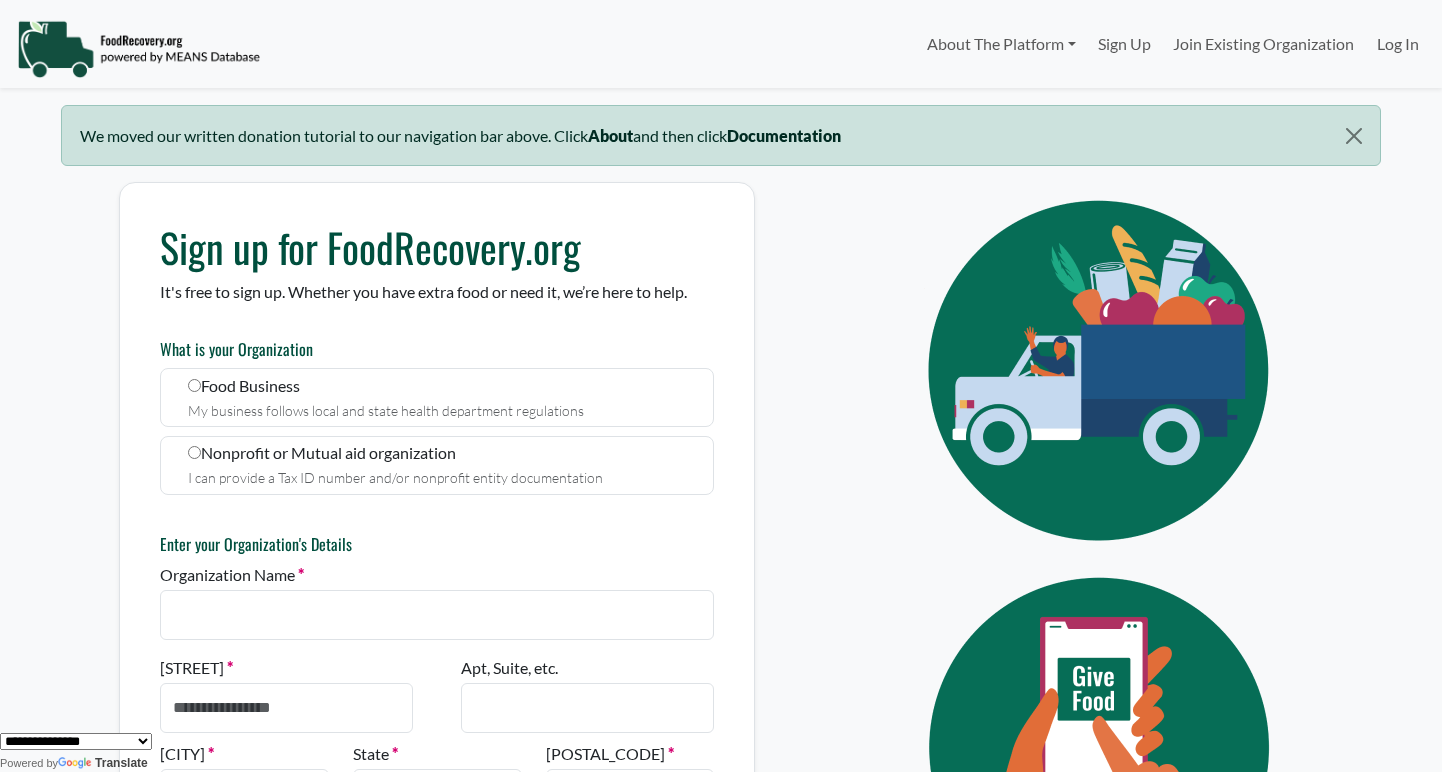 click on "My business follows local and state health department regulations" at bounding box center (386, 410) 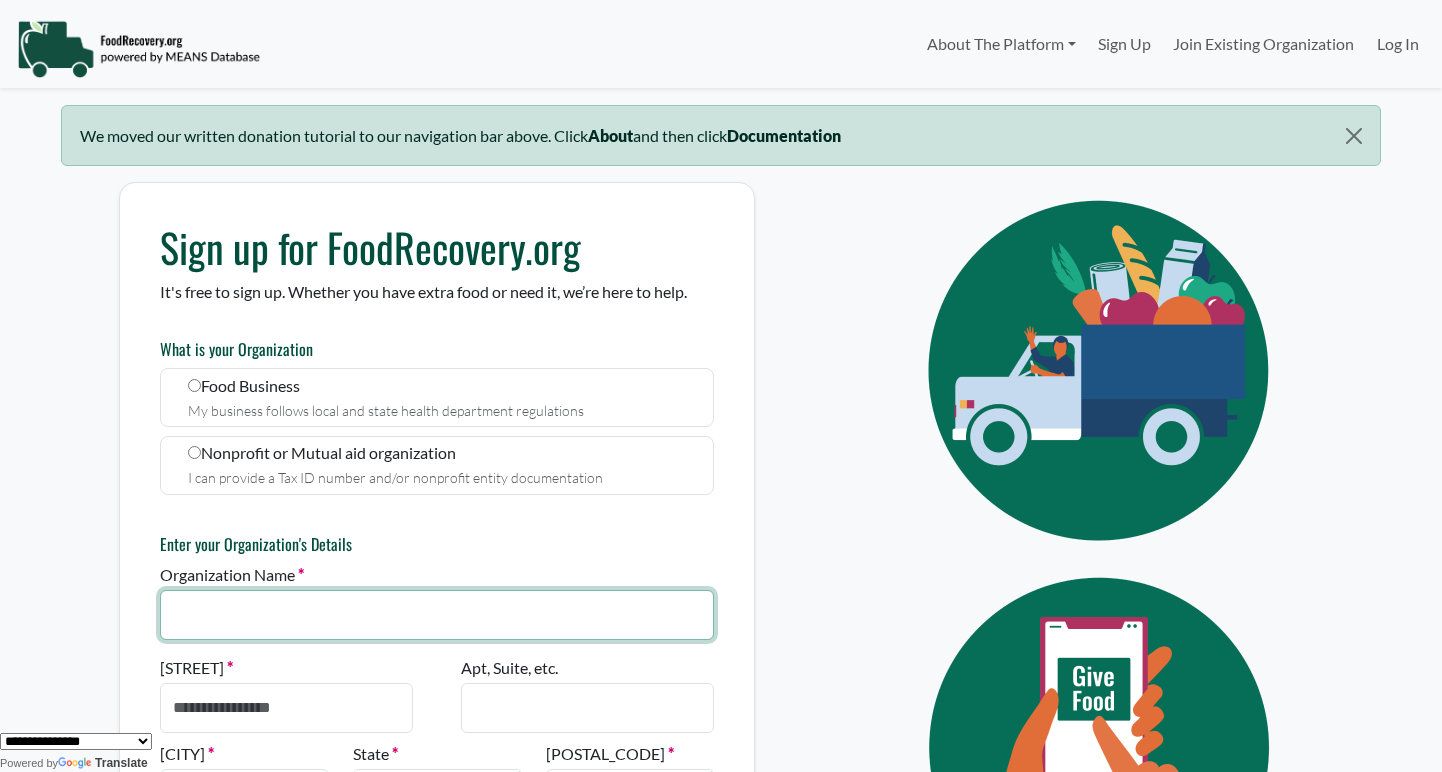 click on "Organization Name" at bounding box center [437, 615] 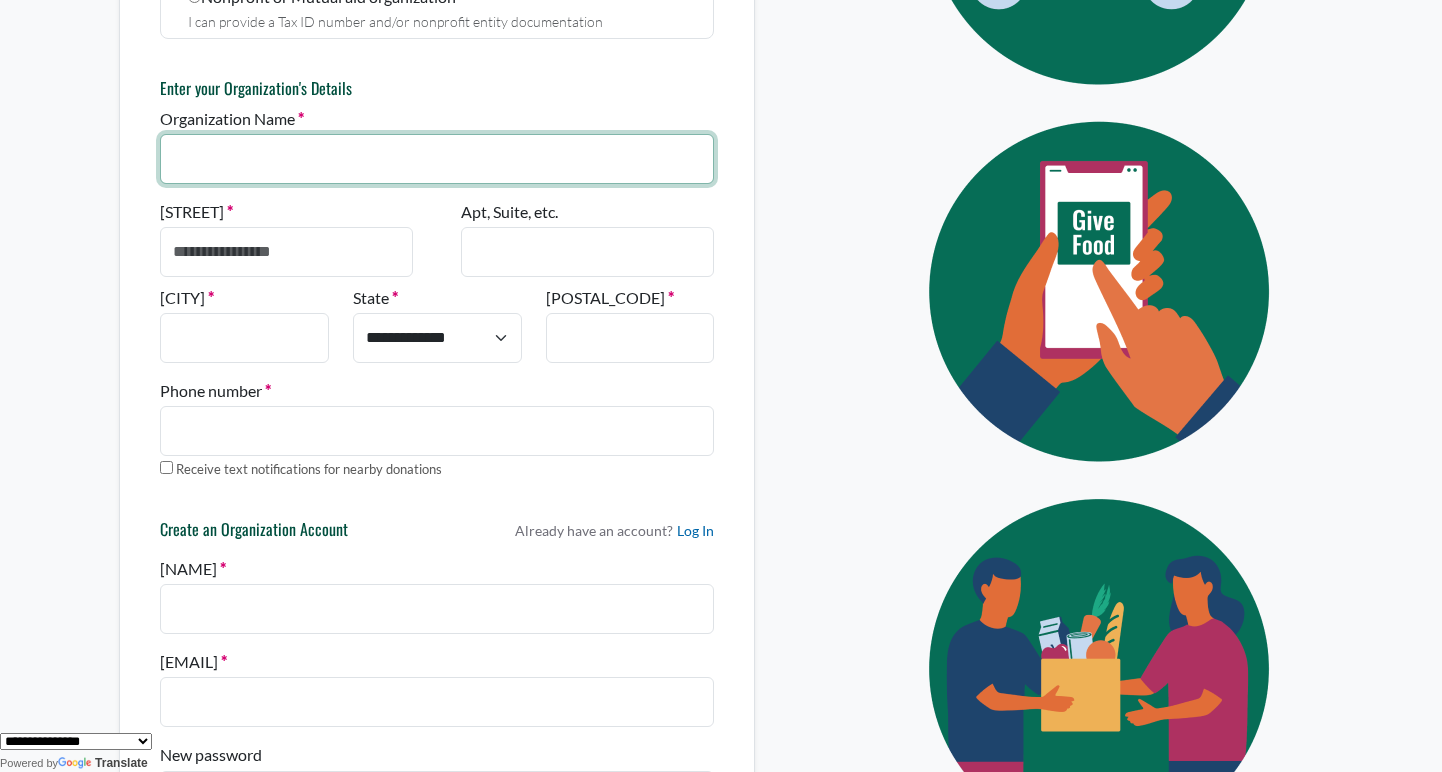 scroll, scrollTop: 455, scrollLeft: 0, axis: vertical 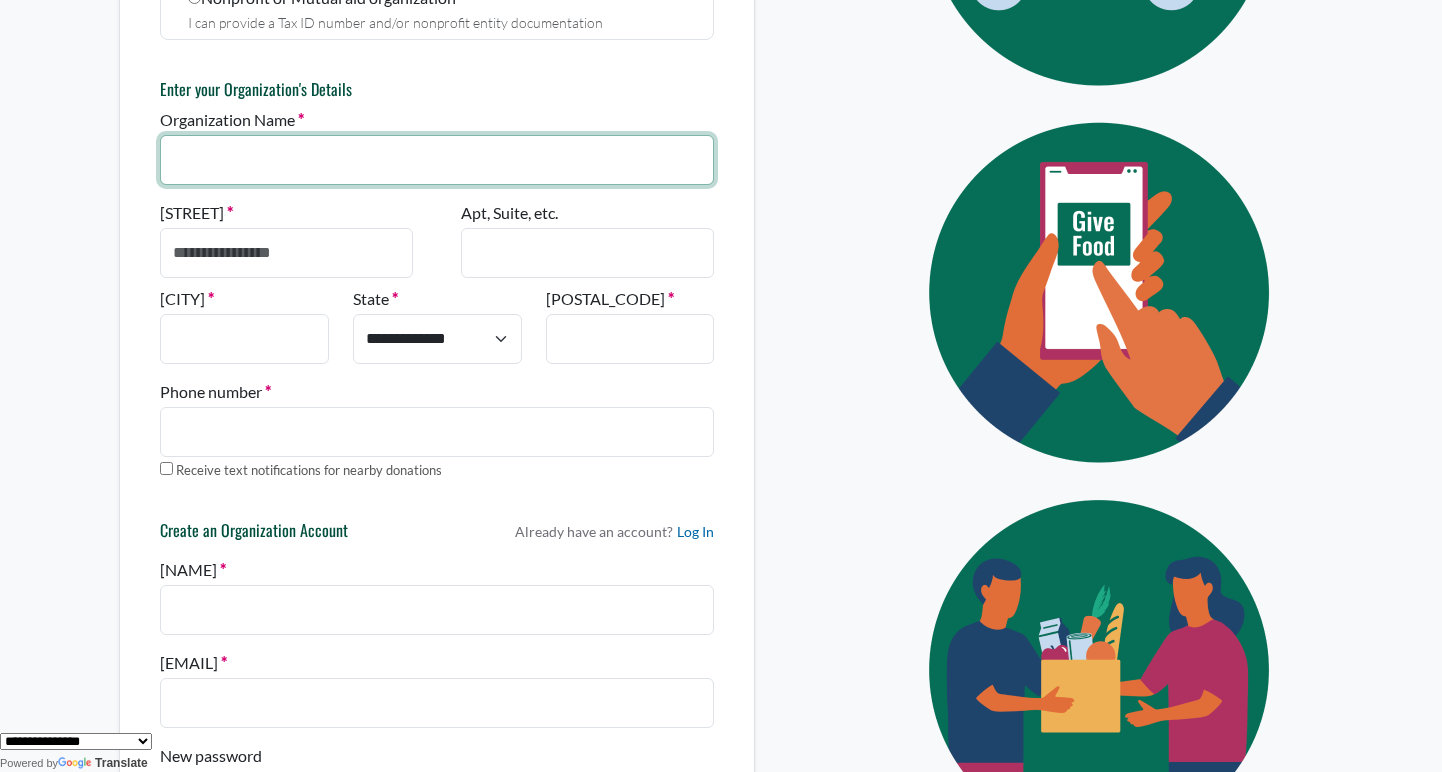 paste on "**********" 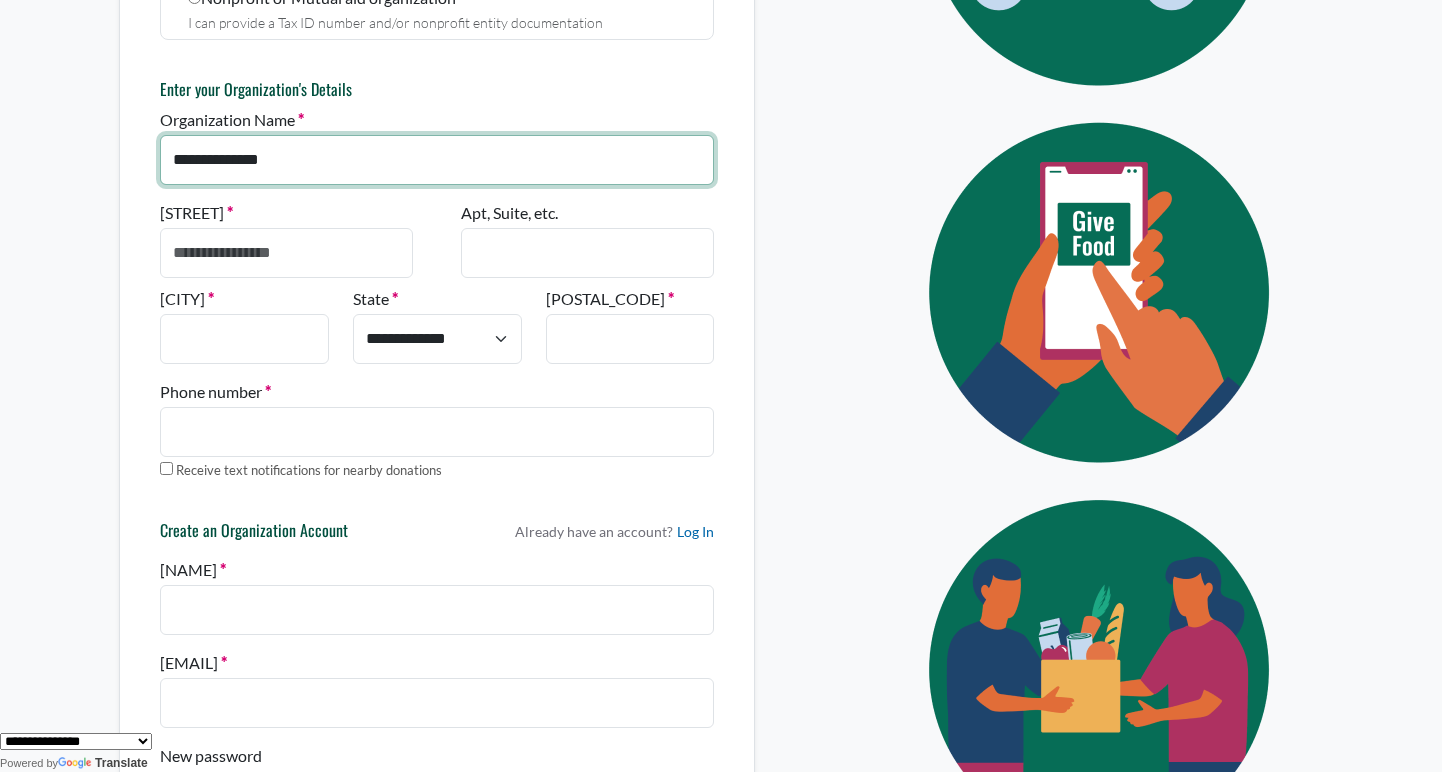 type on "**********" 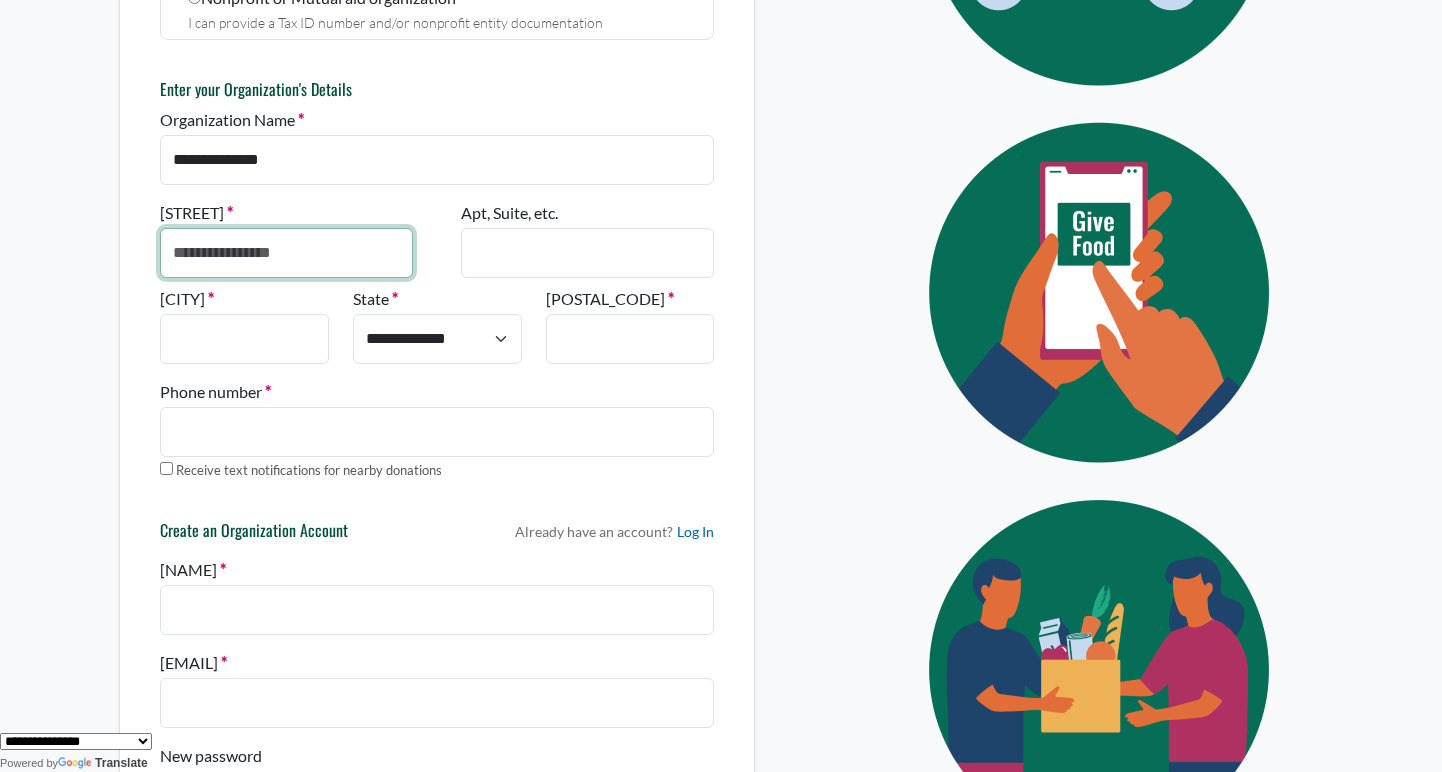 click on "Street Address" at bounding box center (286, 253) 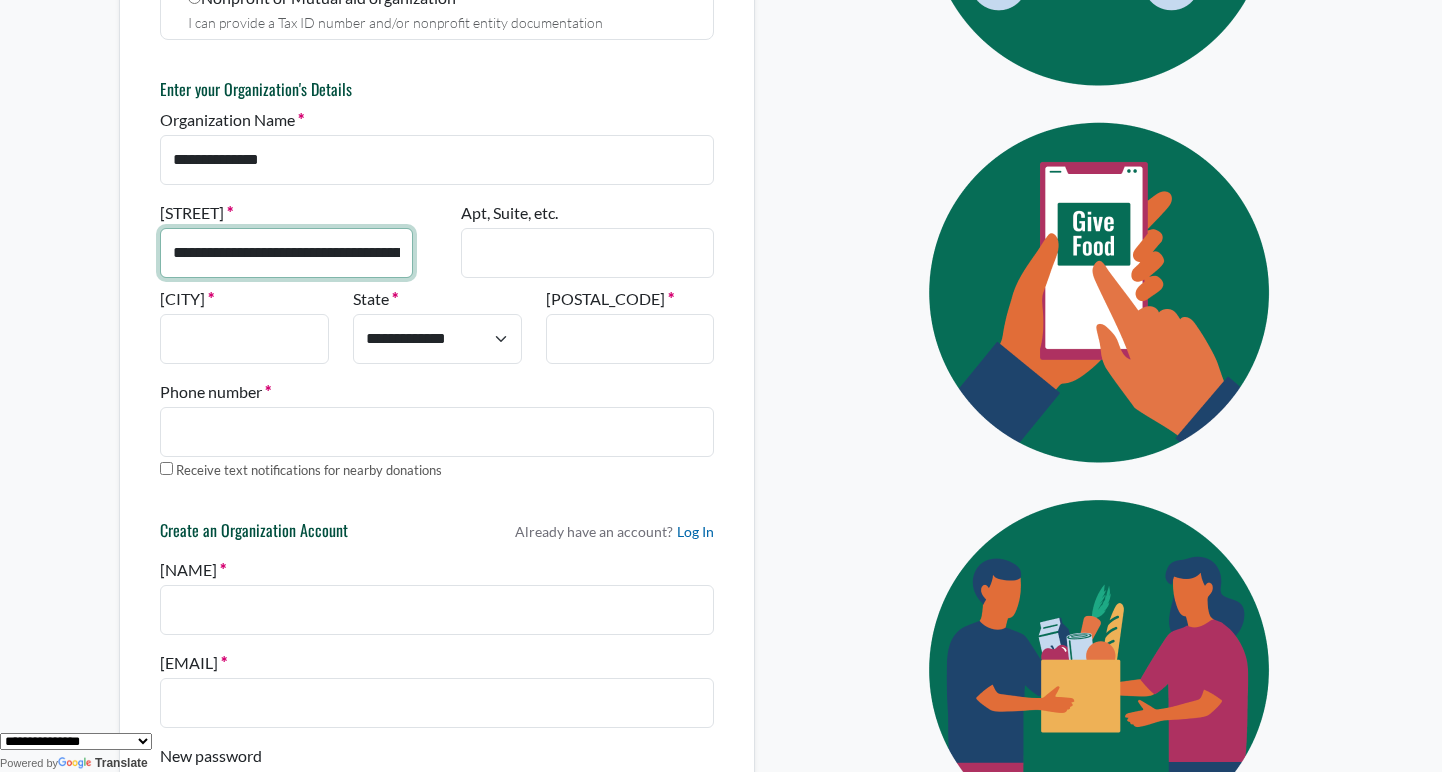 scroll, scrollTop: 0, scrollLeft: 120, axis: horizontal 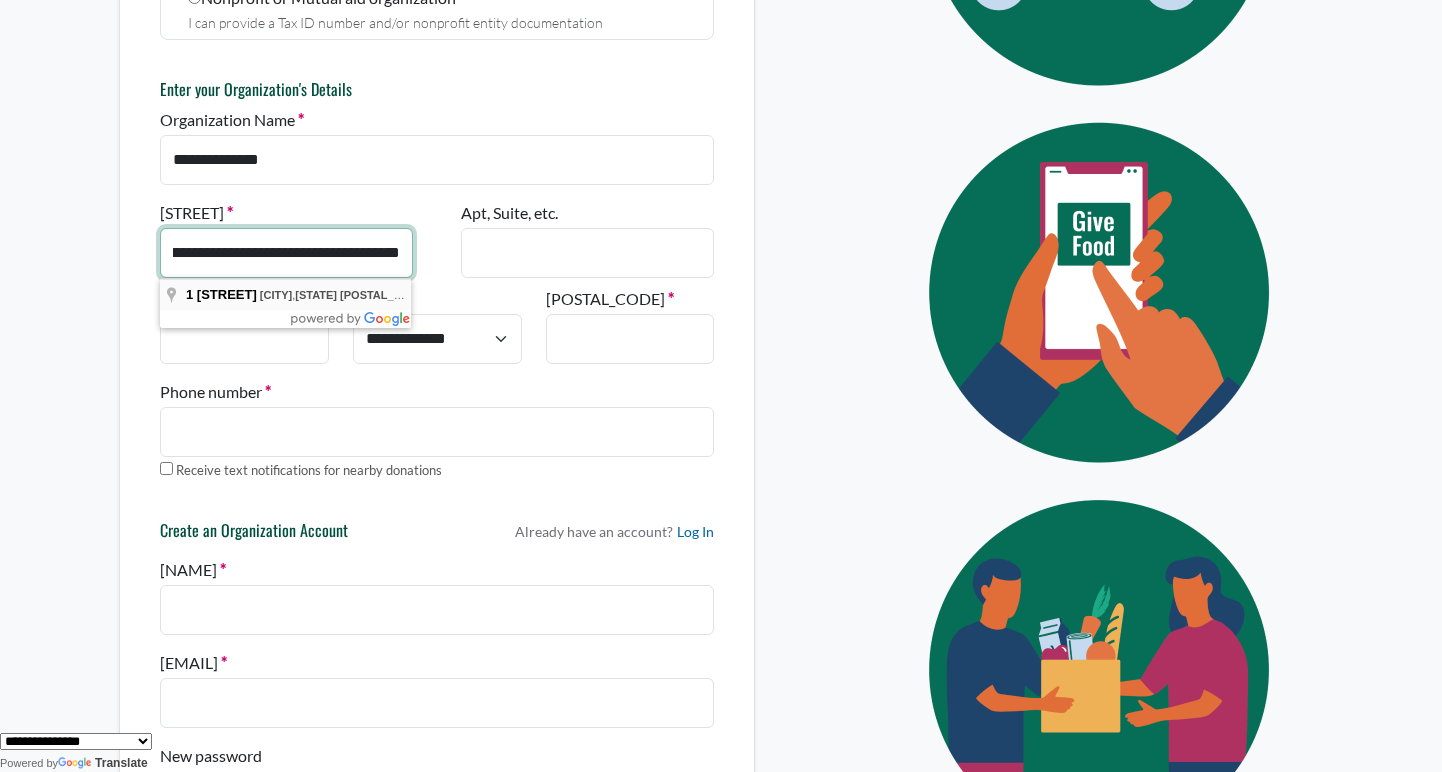 type on "**********" 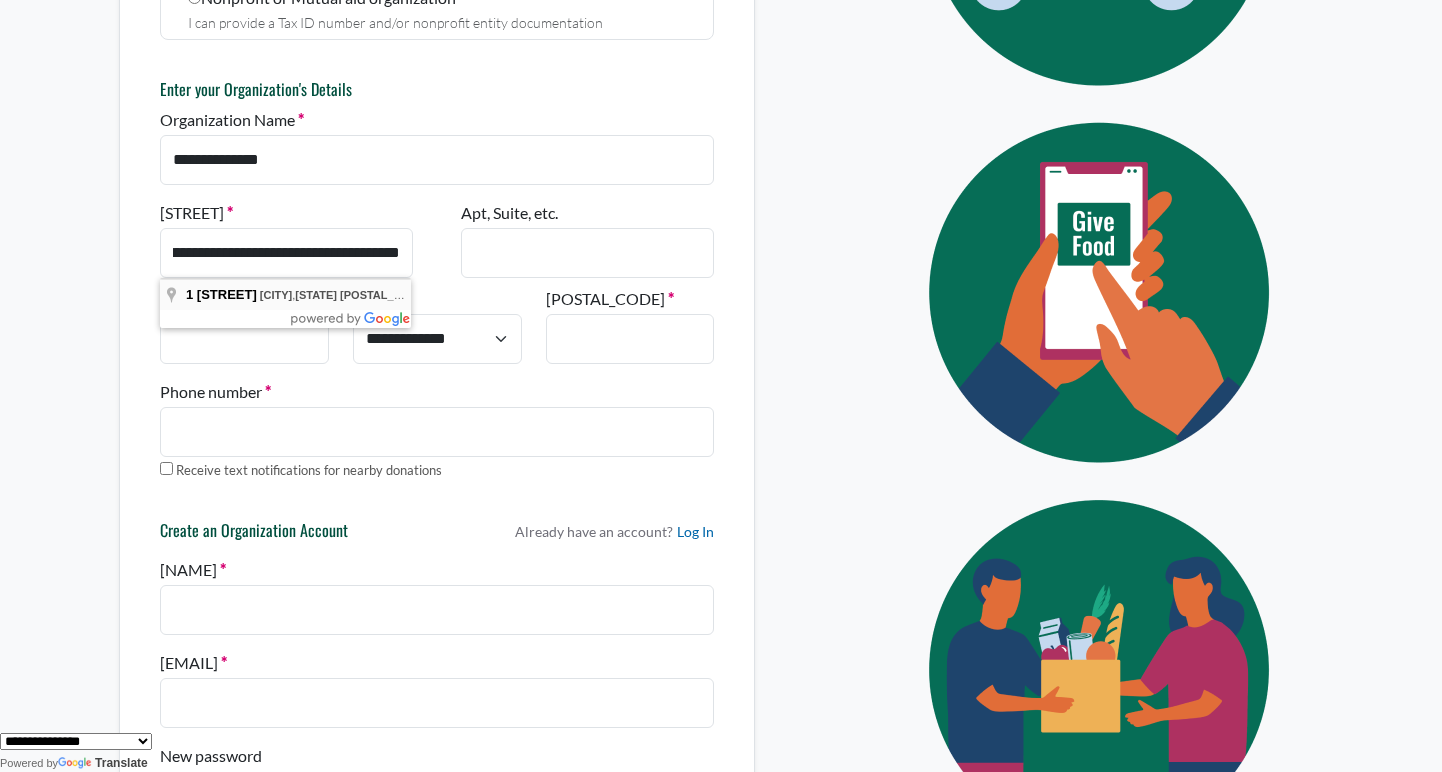 scroll, scrollTop: 0, scrollLeft: 0, axis: both 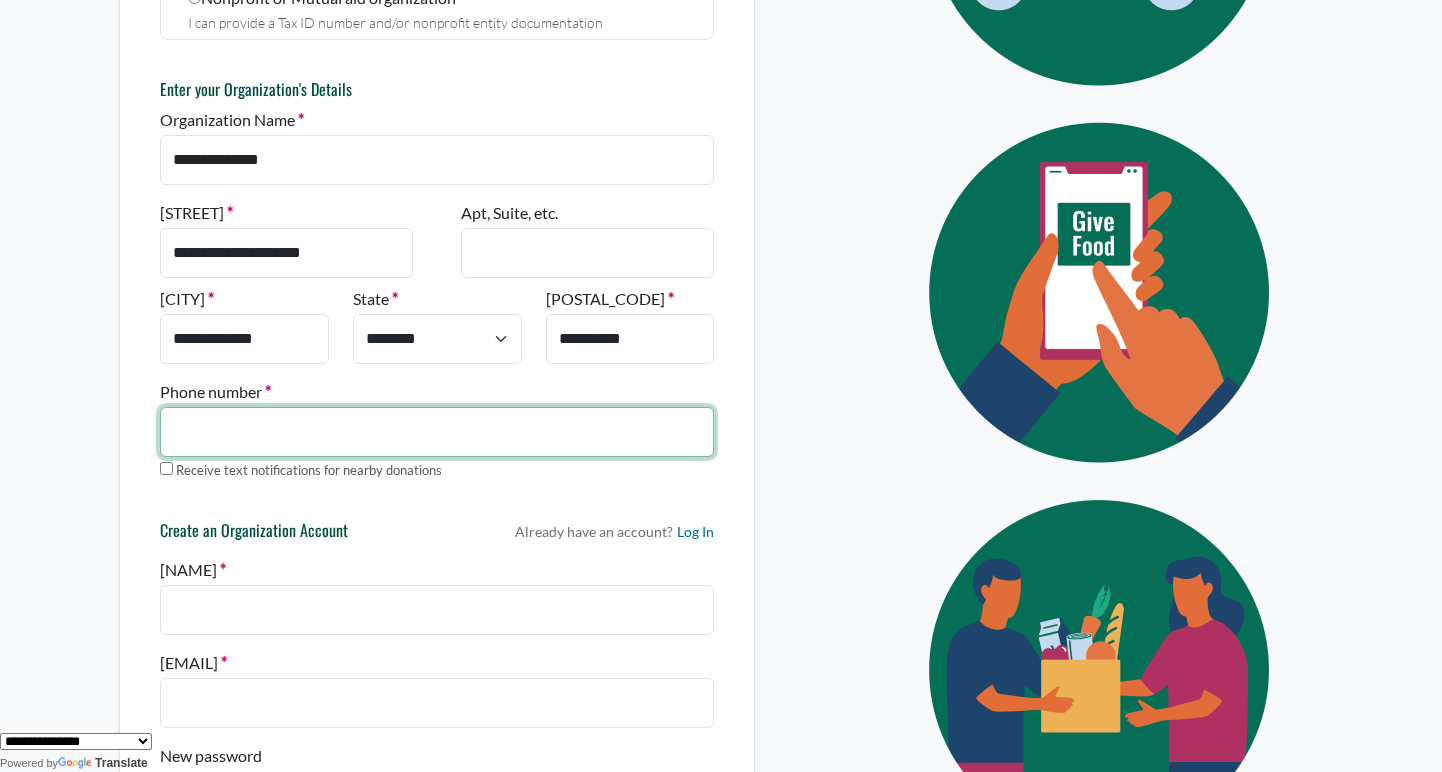 click on "Phone number" at bounding box center (437, 432) 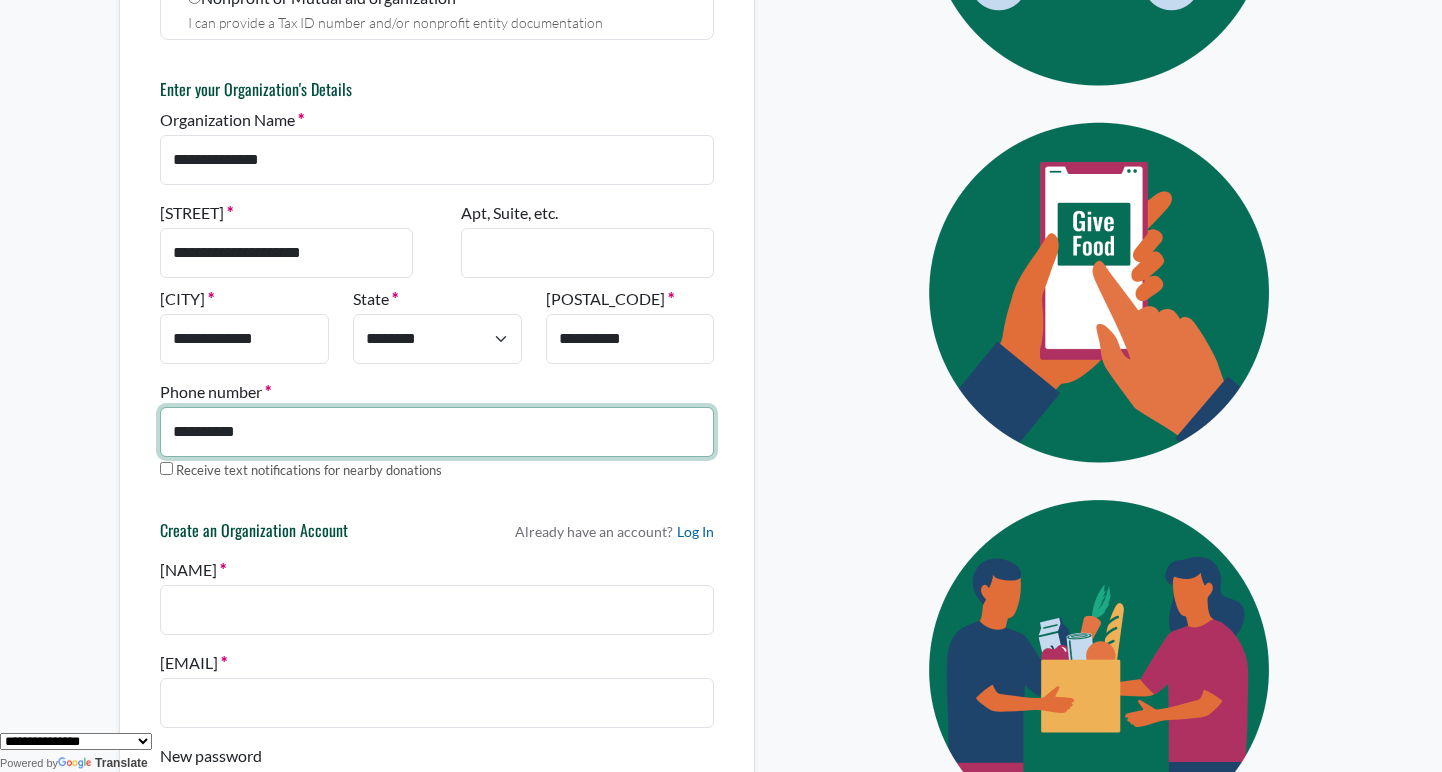 type on "**********" 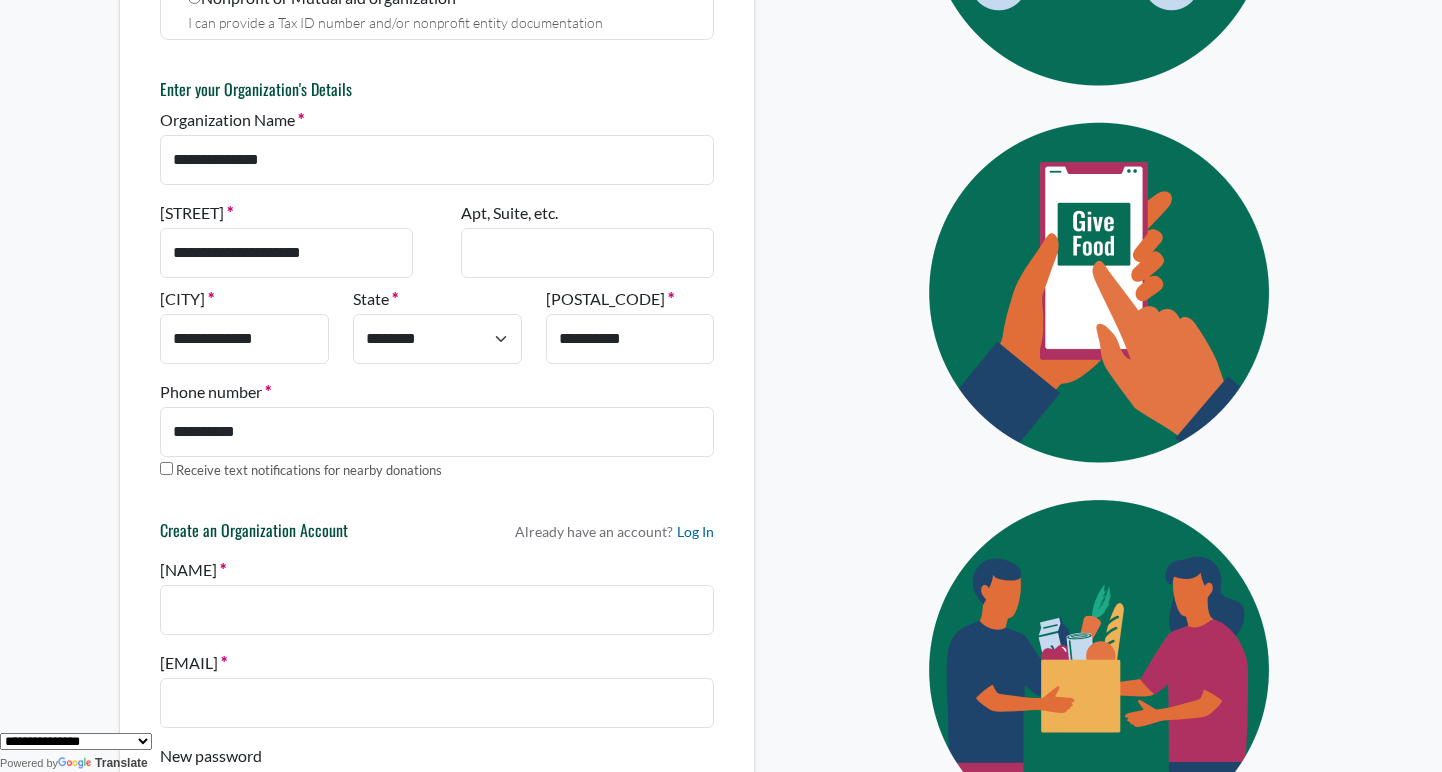 click on "**********" at bounding box center (437, 559) 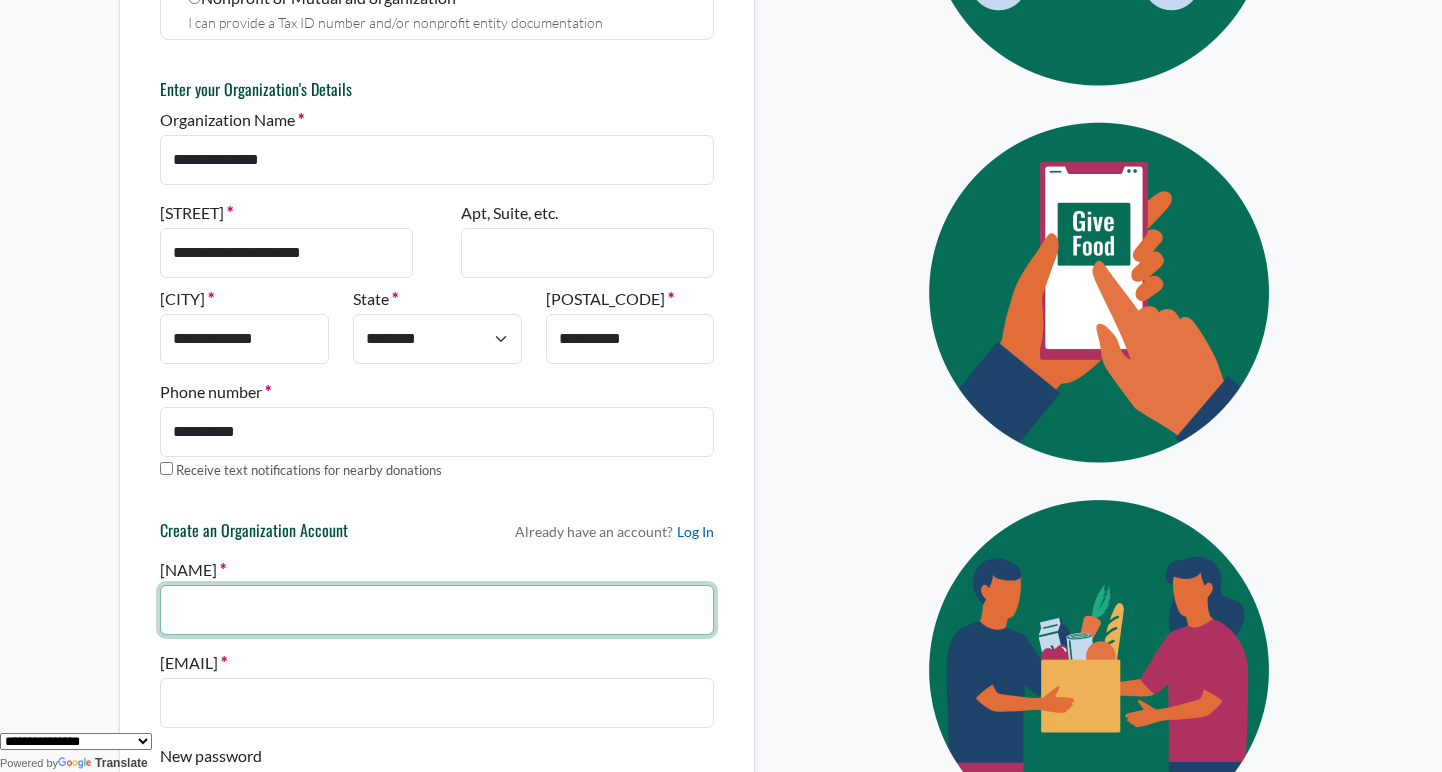 click on "Name" at bounding box center [437, 610] 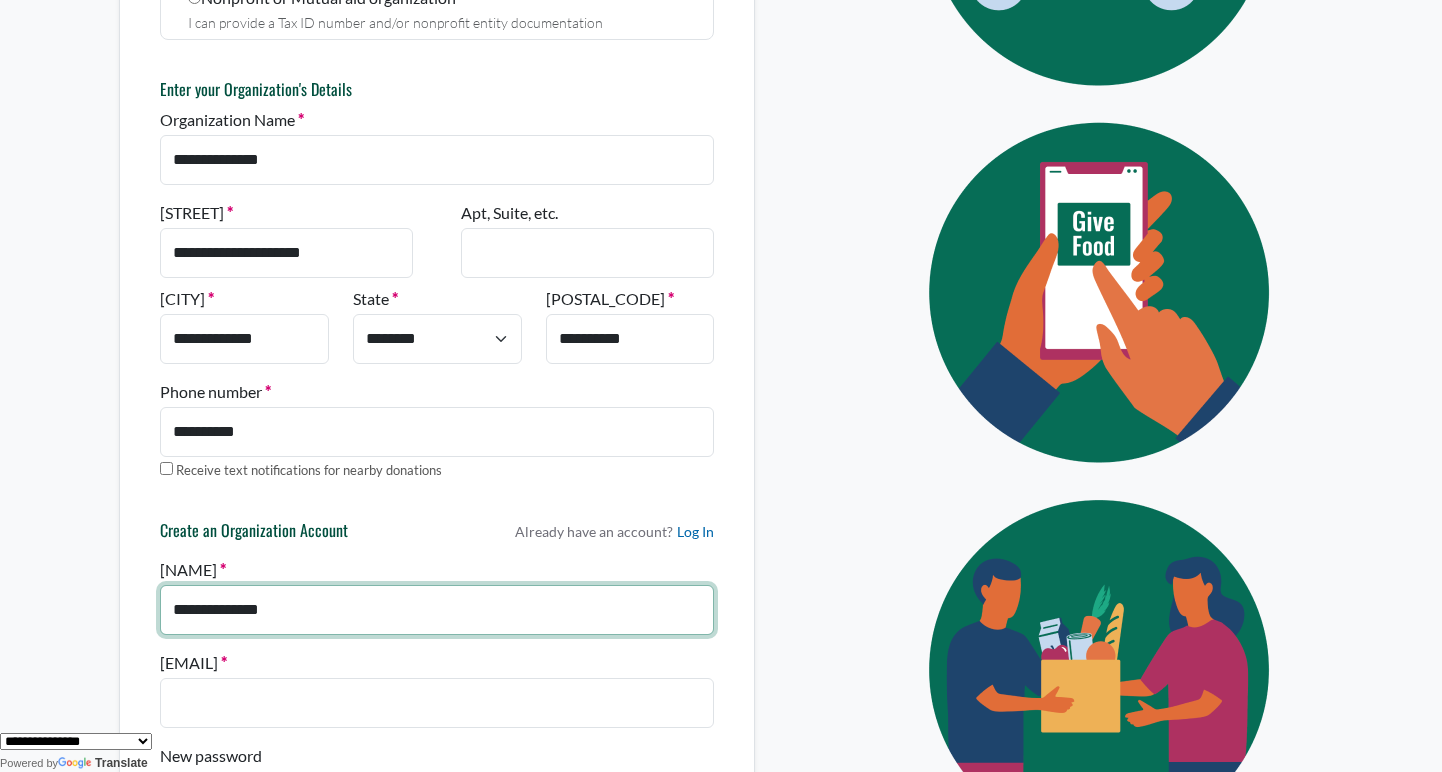 type on "**********" 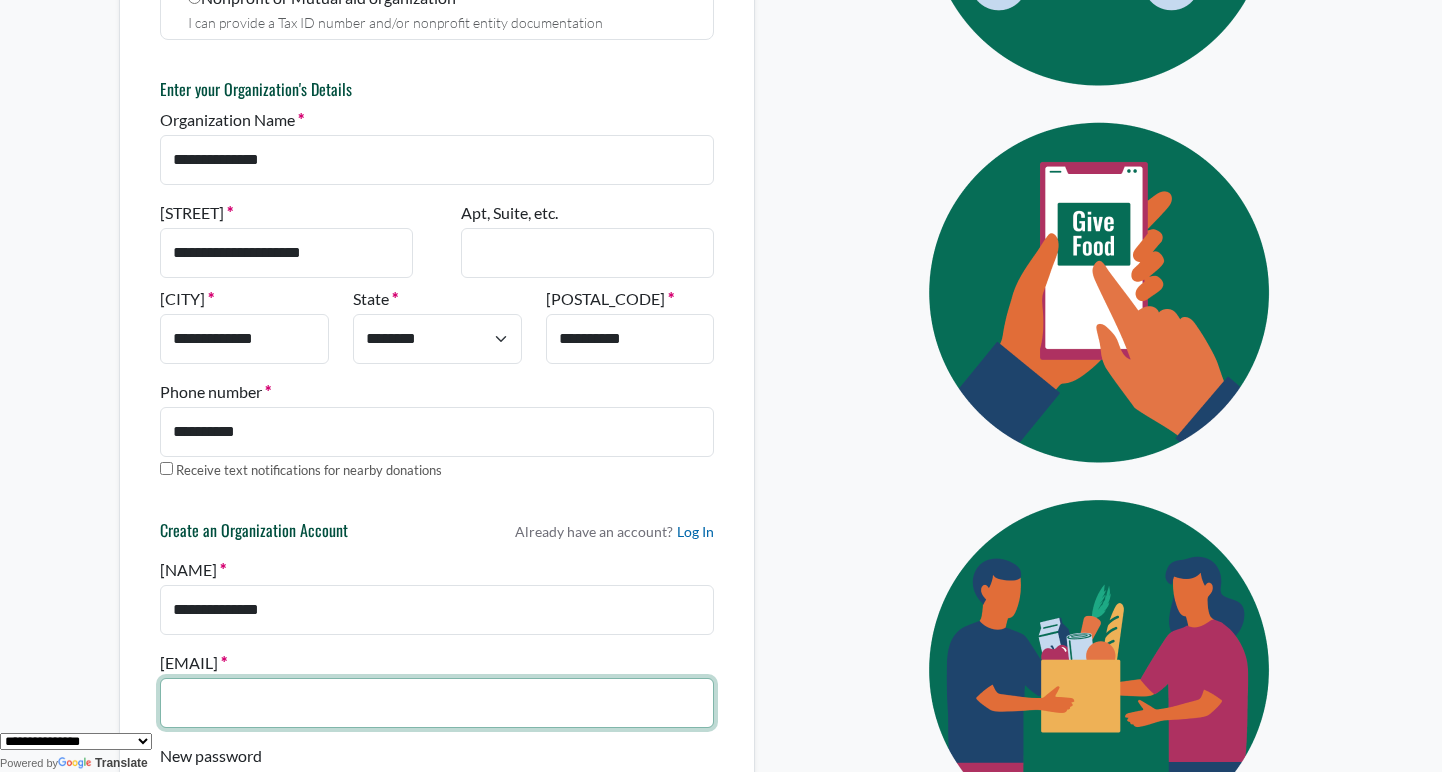 click on "Email" at bounding box center [437, 703] 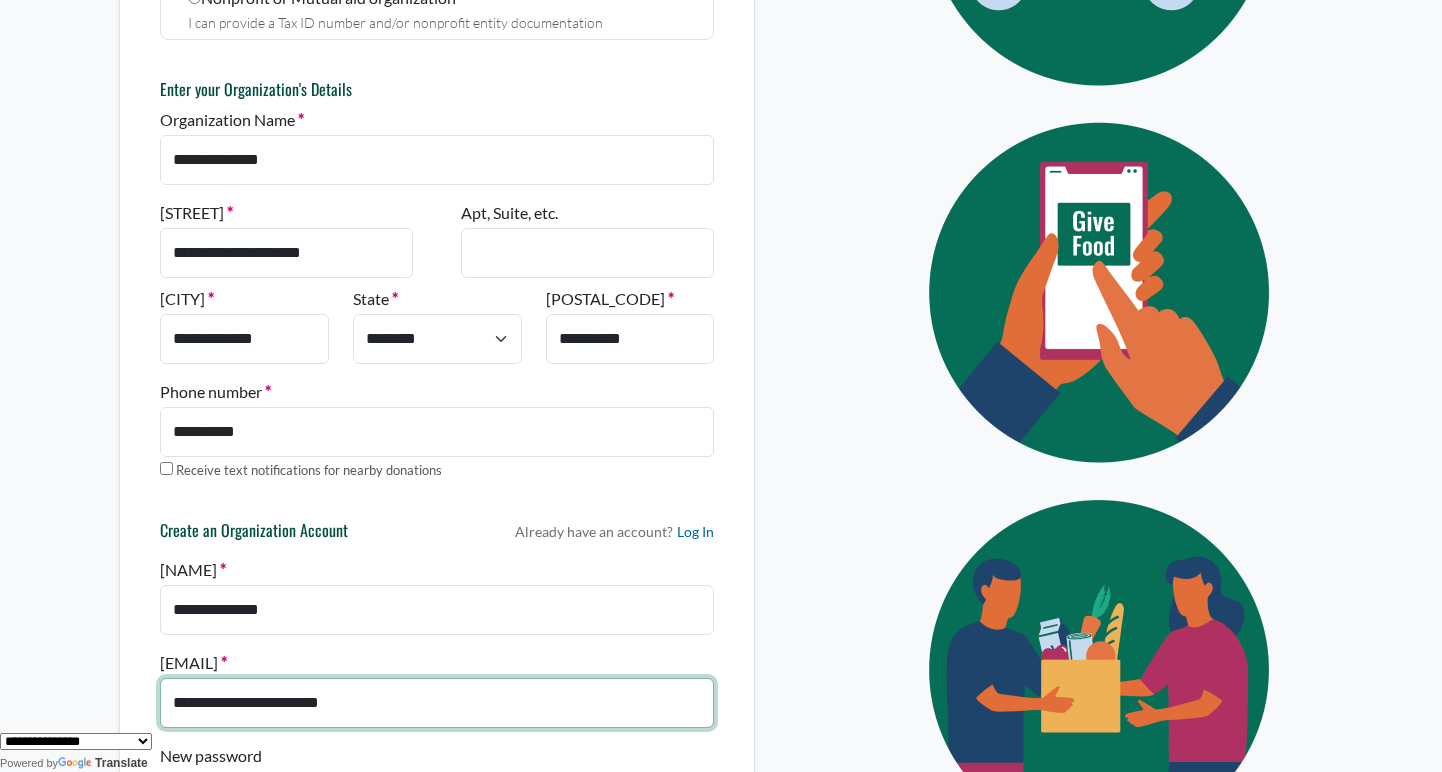 click on "**********" at bounding box center [437, 703] 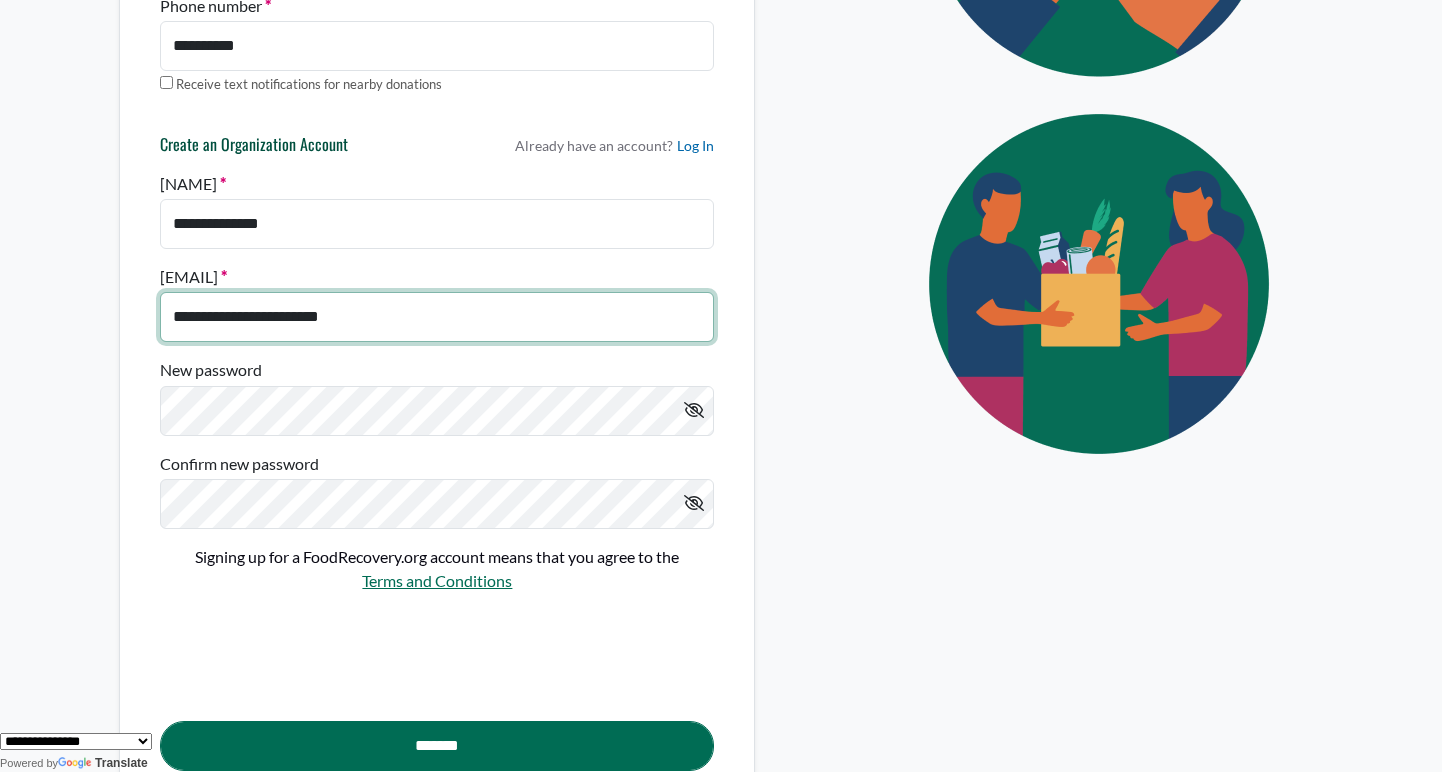 scroll, scrollTop: 870, scrollLeft: 0, axis: vertical 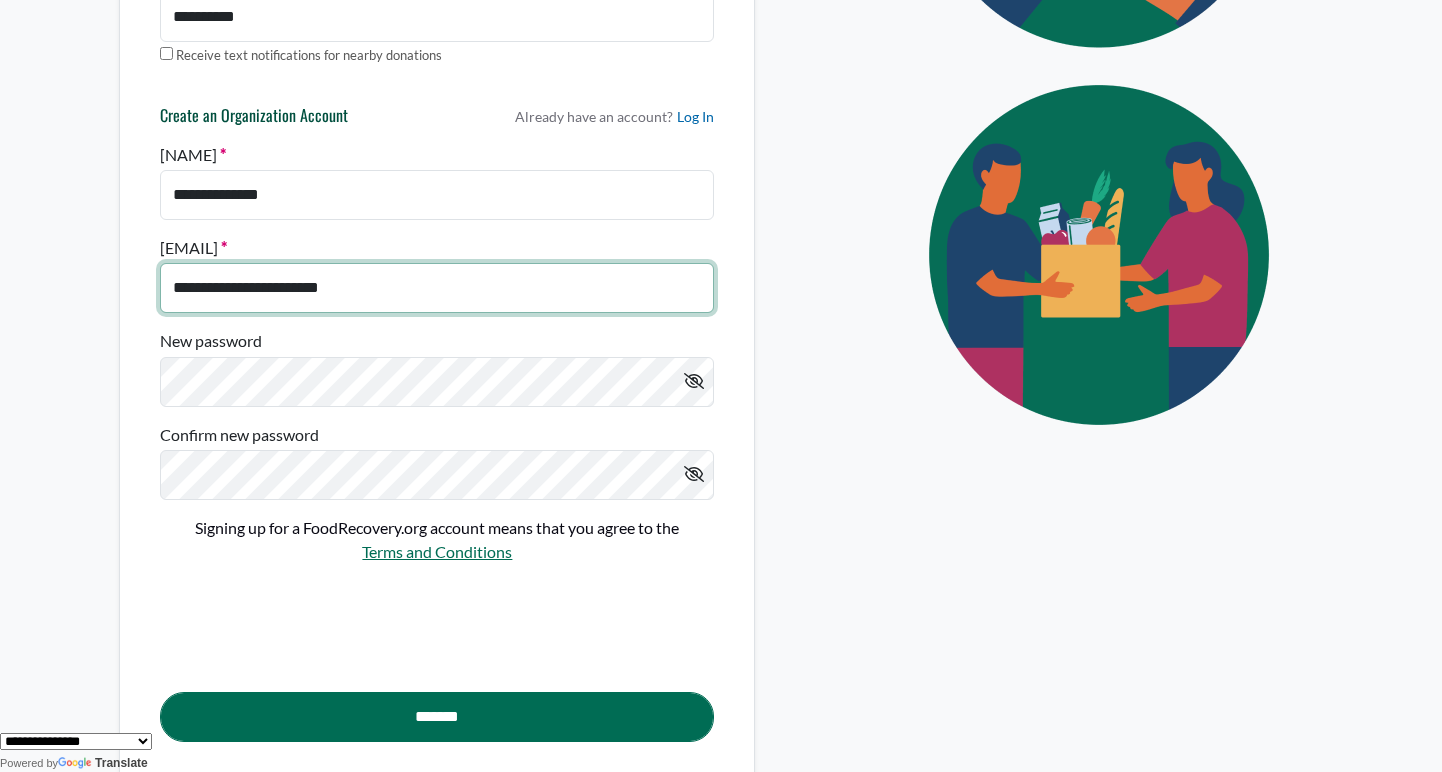type on "**********" 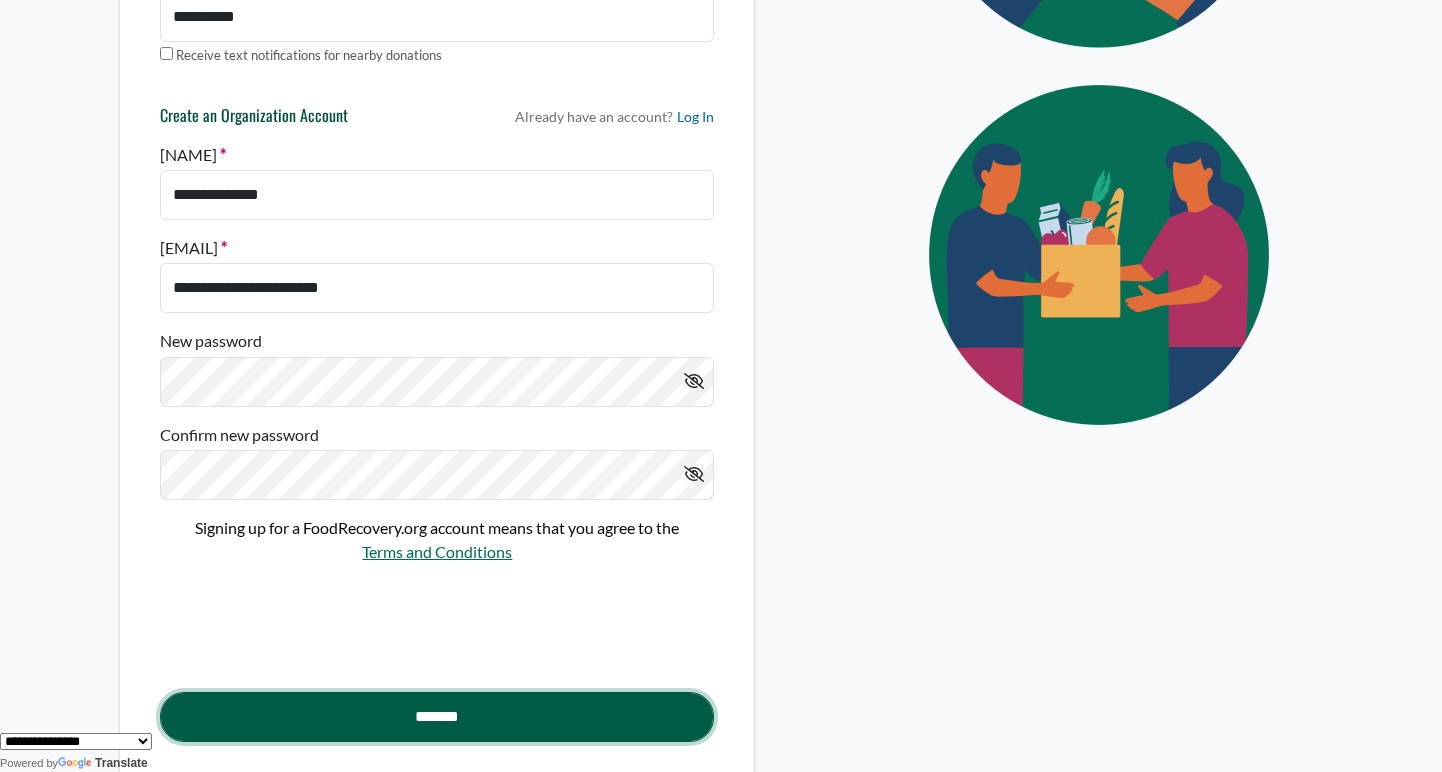 click on "*******" at bounding box center [437, 717] 